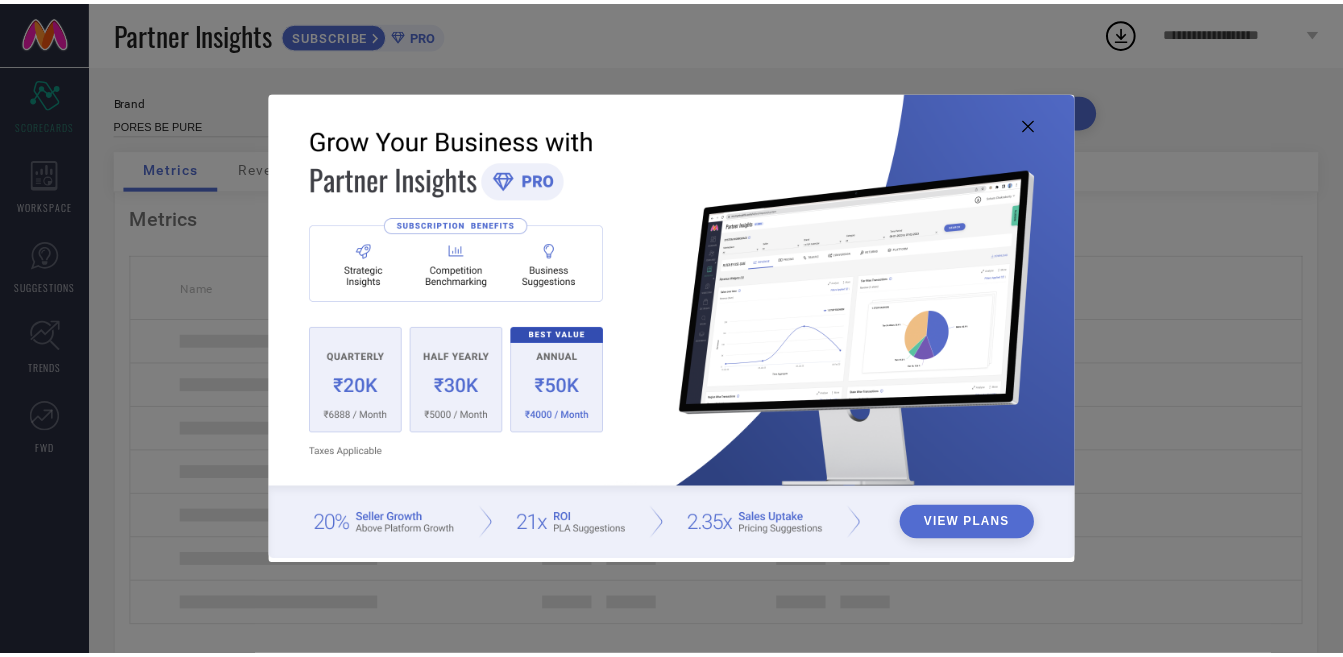 scroll, scrollTop: 0, scrollLeft: 0, axis: both 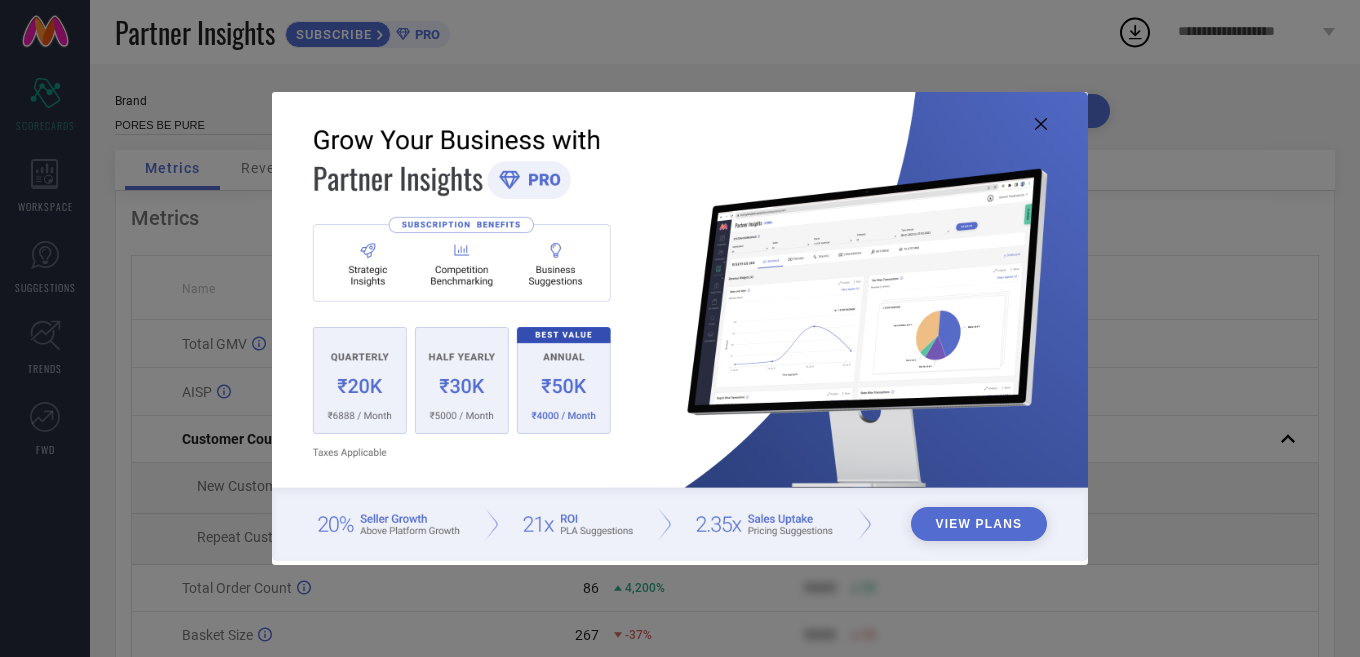 click 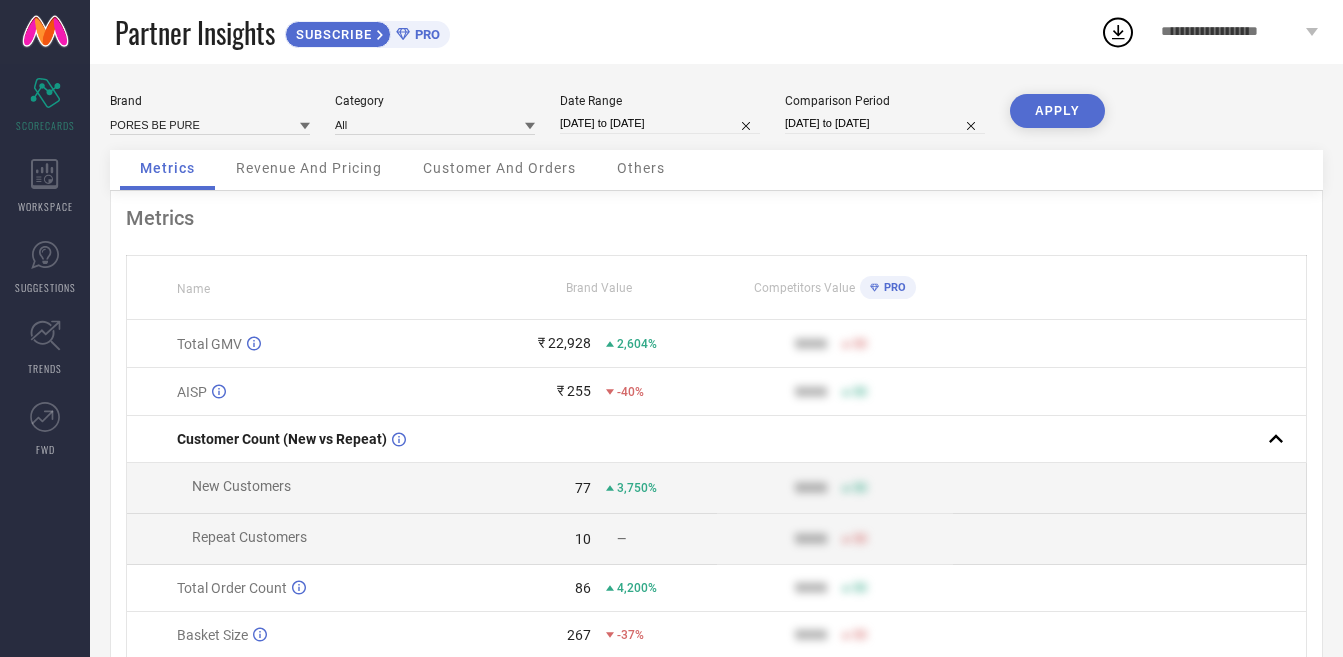 select on "6" 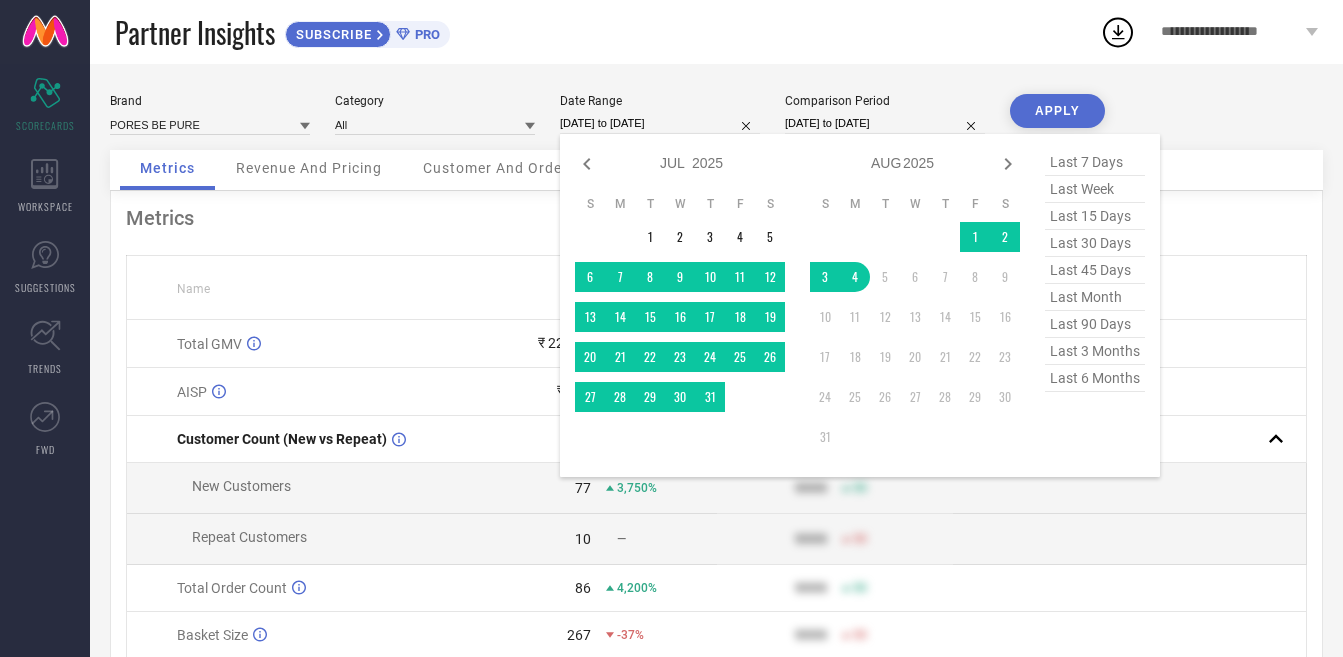 click on "[DATE] to [DATE]" at bounding box center (660, 123) 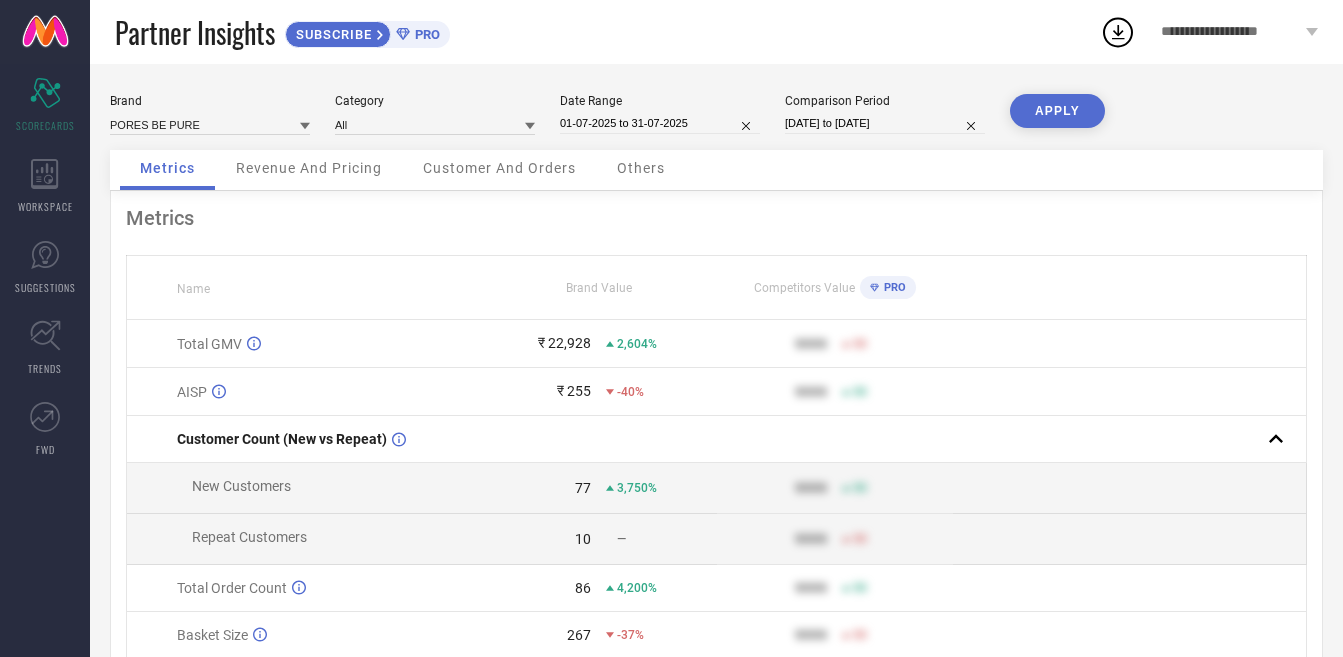 click on "APPLY" at bounding box center [1057, 111] 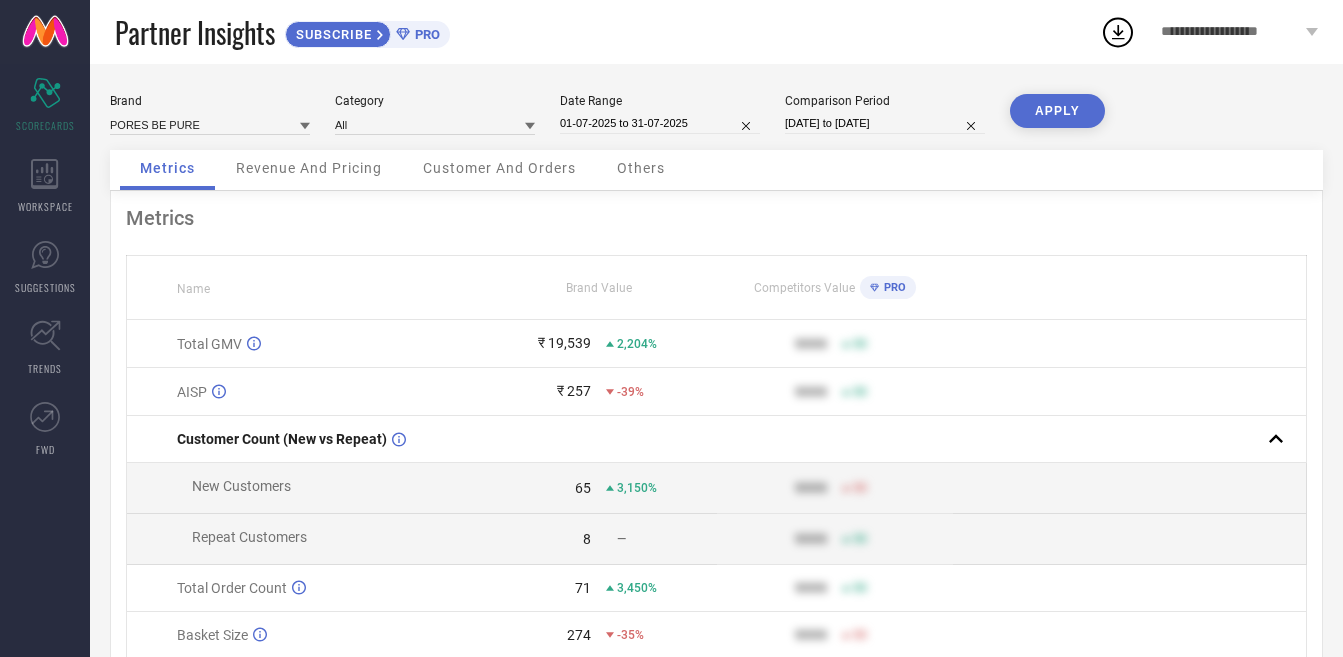 type 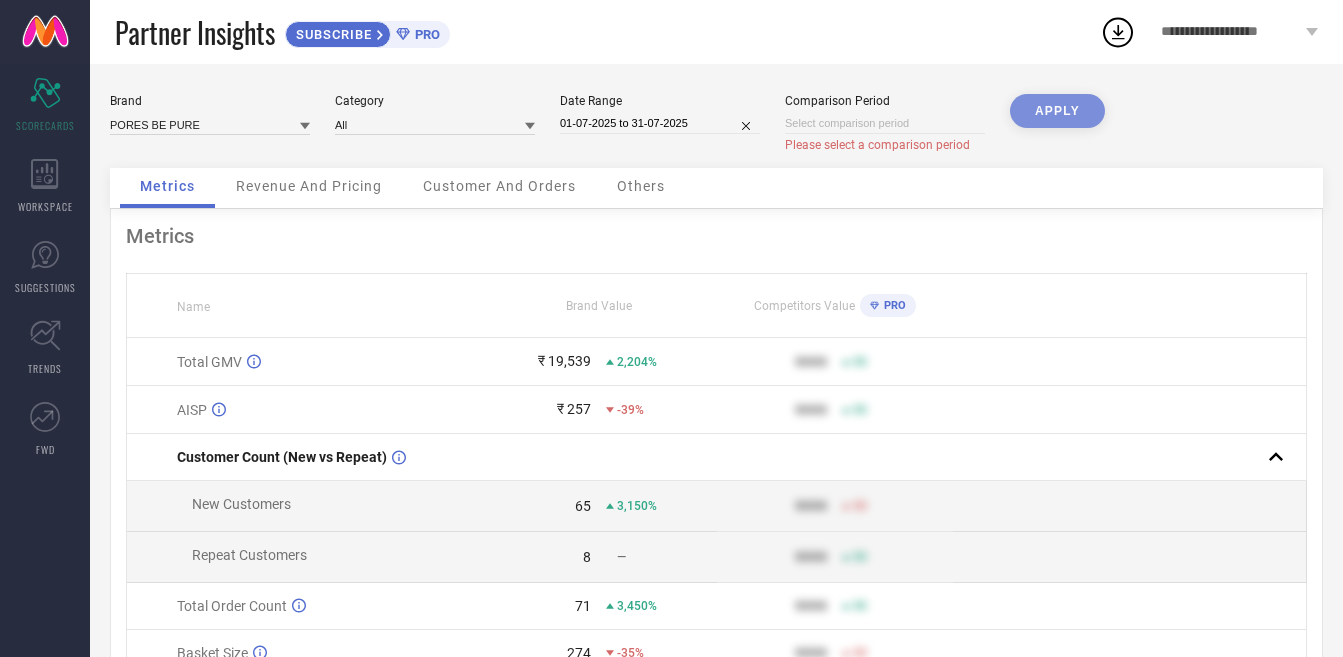 click on "APPLY" at bounding box center [1057, 131] 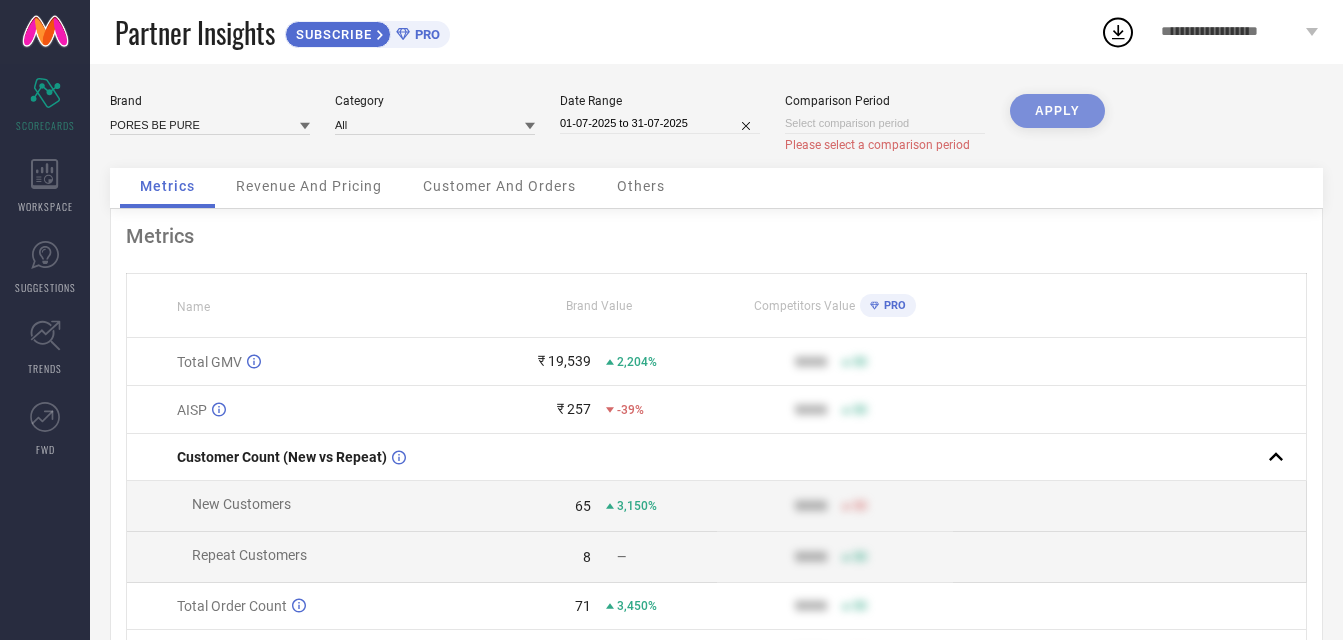 select on "7" 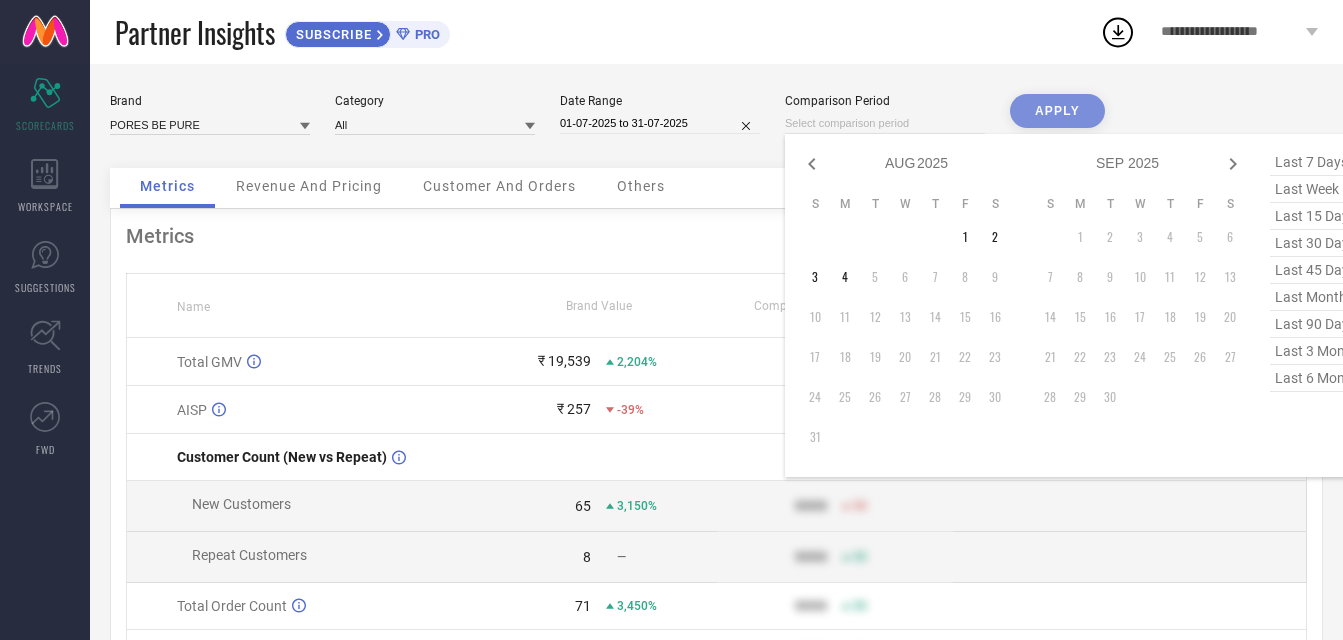 click on "last month" at bounding box center (1320, 297) 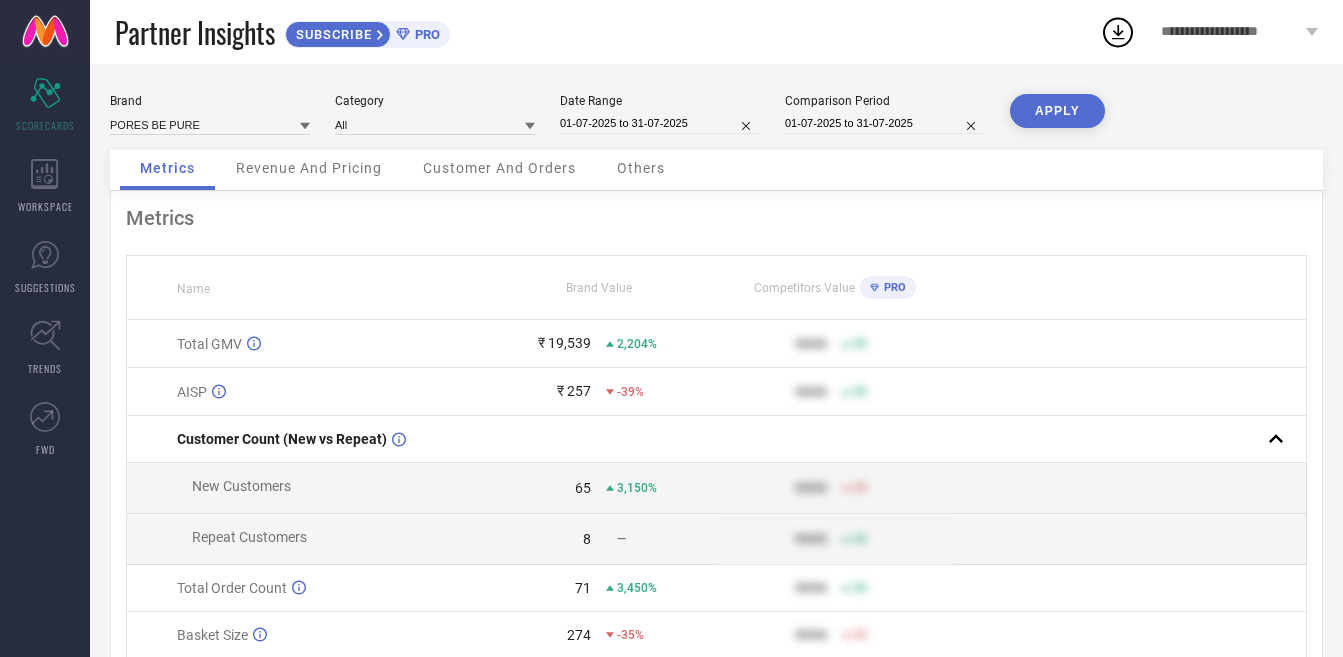 click on "APPLY" at bounding box center [1057, 111] 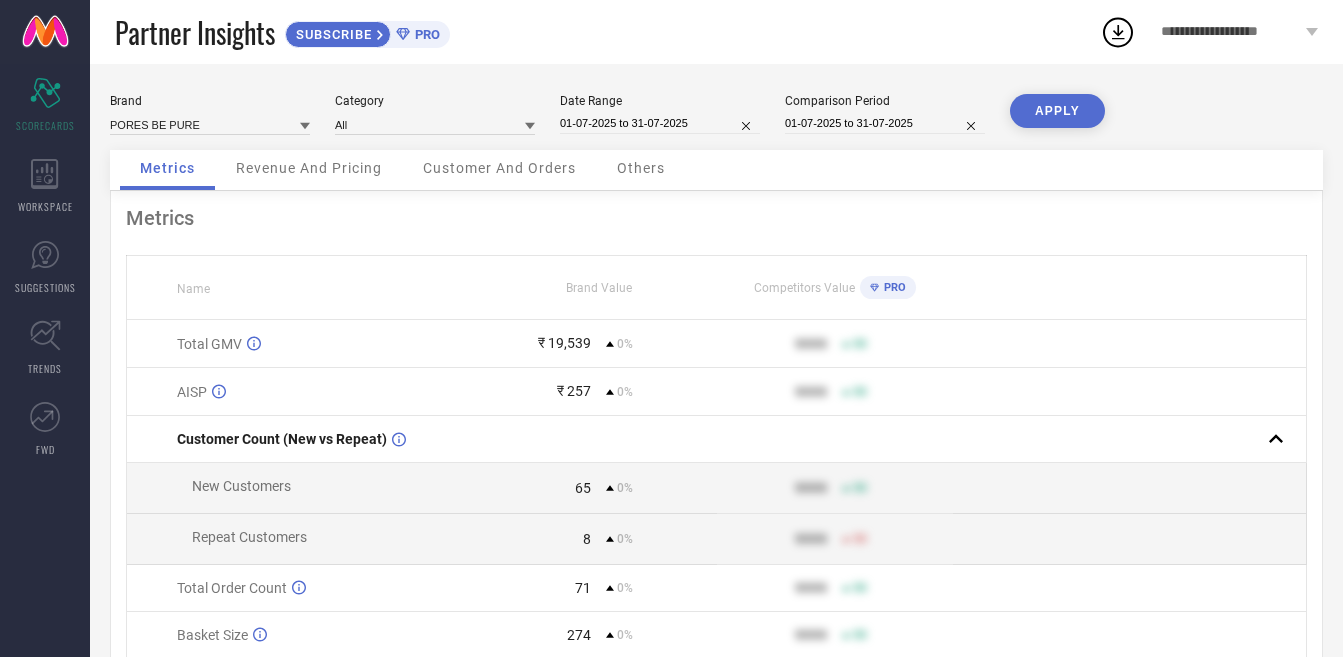 scroll, scrollTop: 100, scrollLeft: 0, axis: vertical 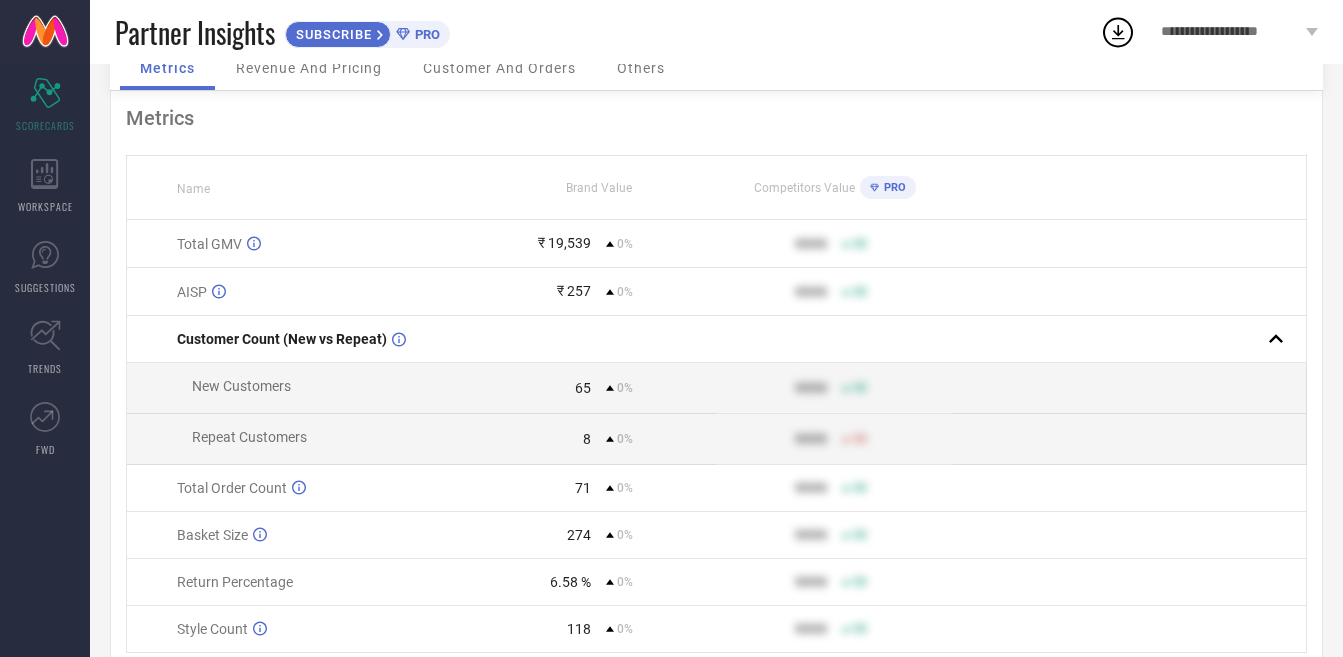 click on "Revenue And Pricing" at bounding box center (309, 68) 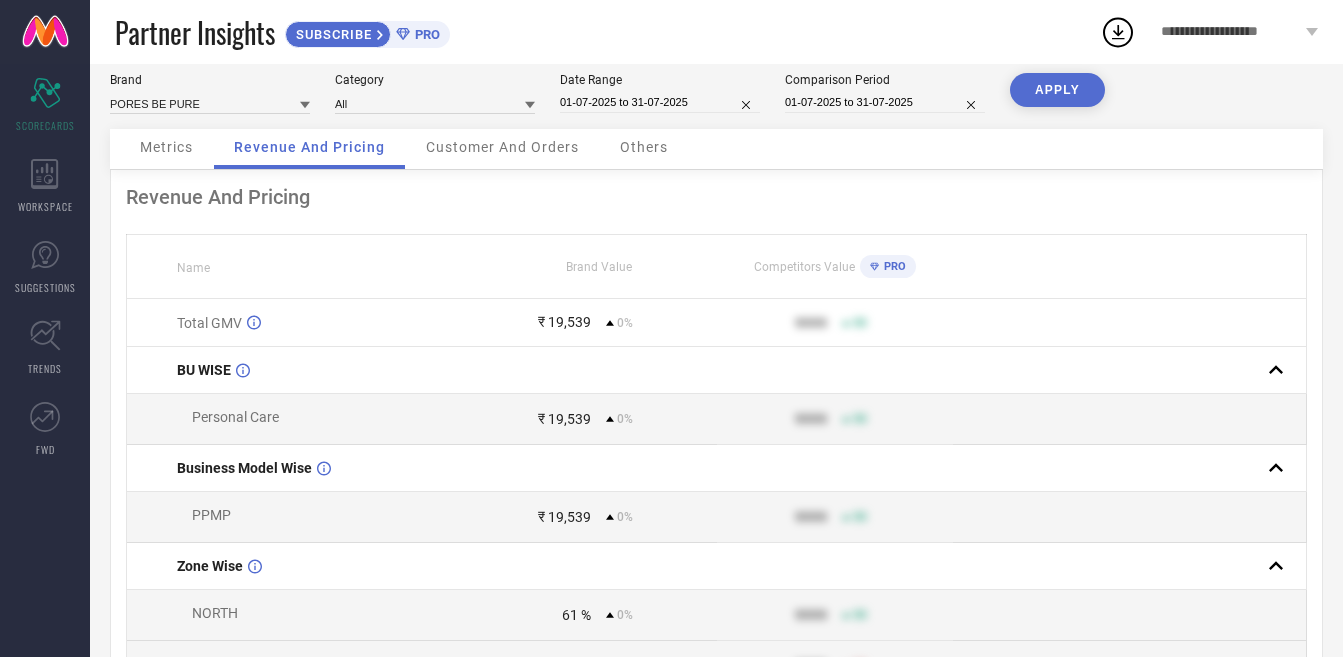 scroll, scrollTop: 5, scrollLeft: 0, axis: vertical 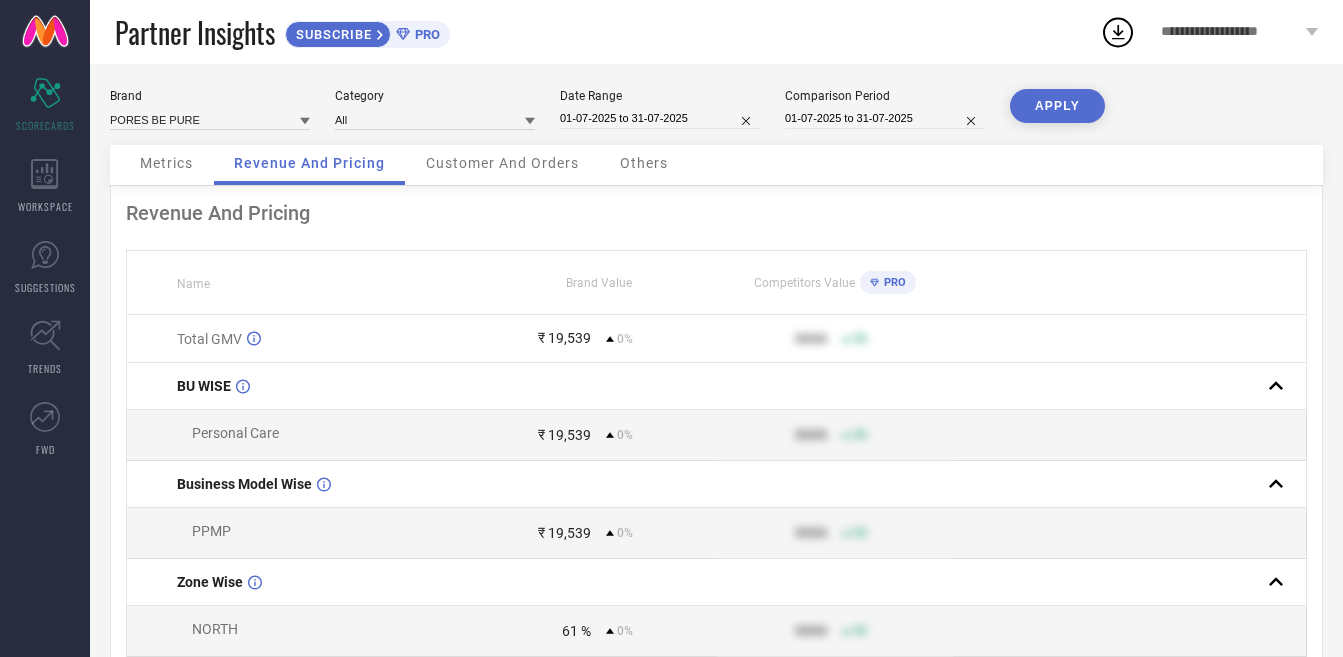 click on "Metrics" at bounding box center [166, 163] 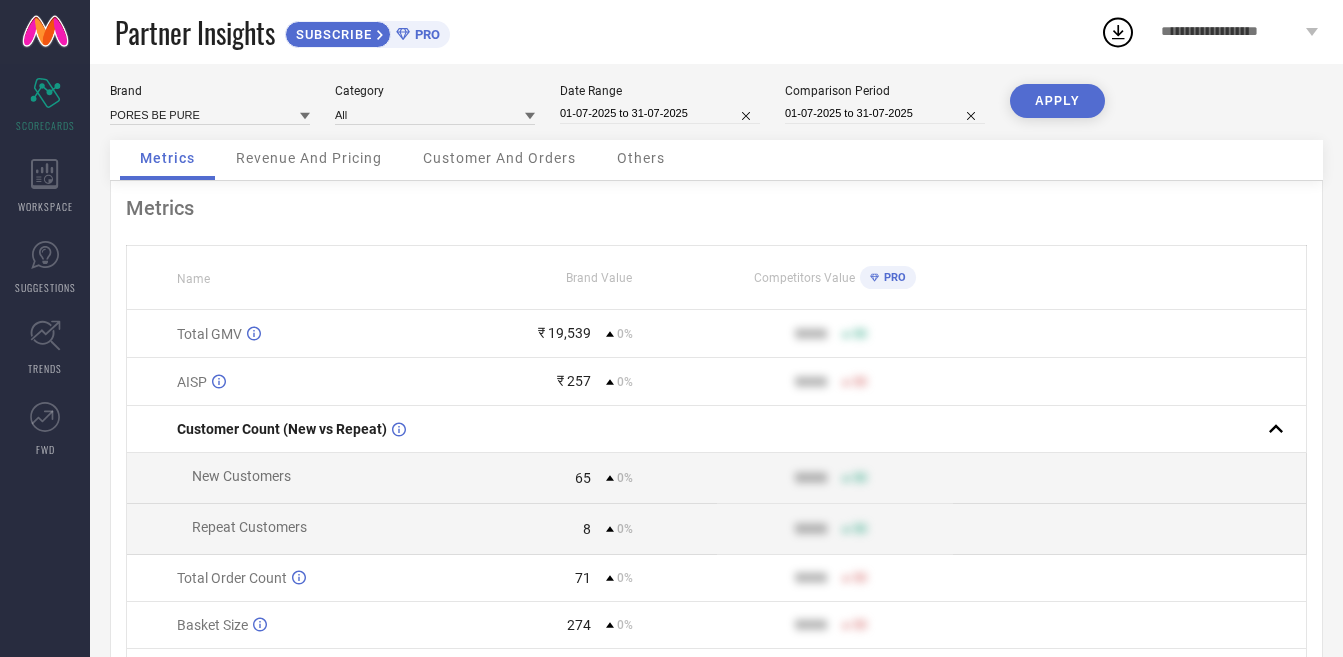 scroll, scrollTop: 0, scrollLeft: 0, axis: both 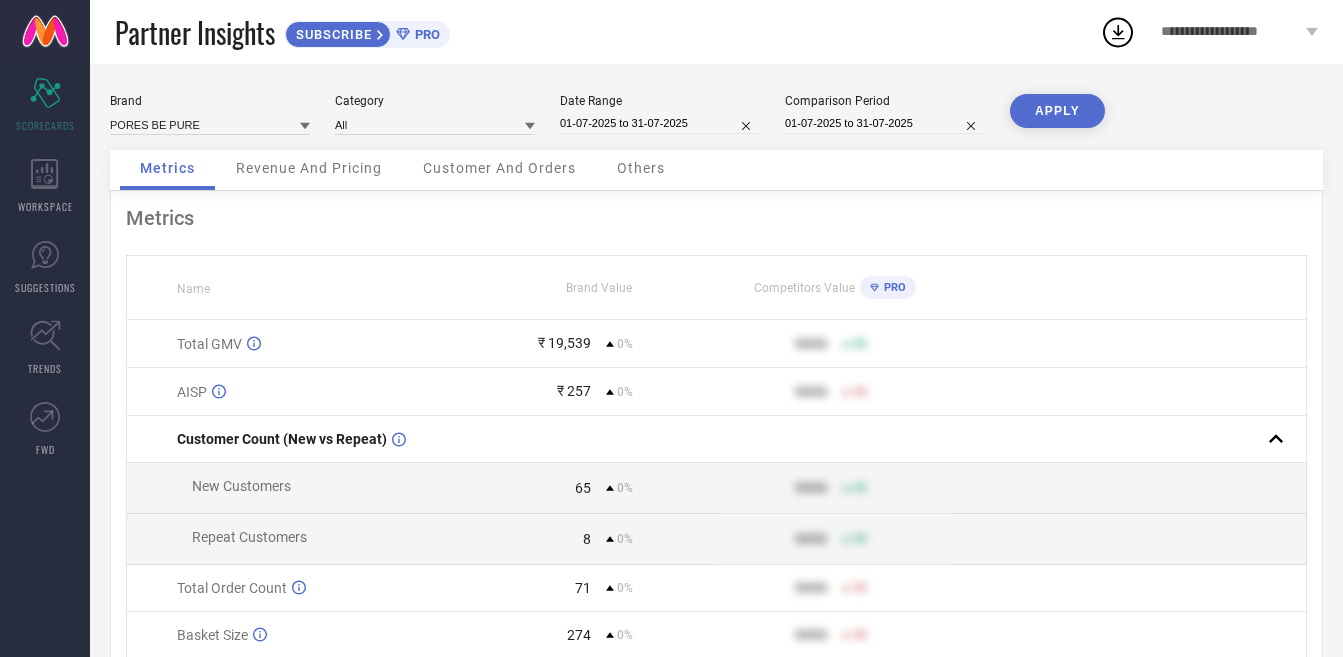 click on "Customer And Orders" at bounding box center (499, 168) 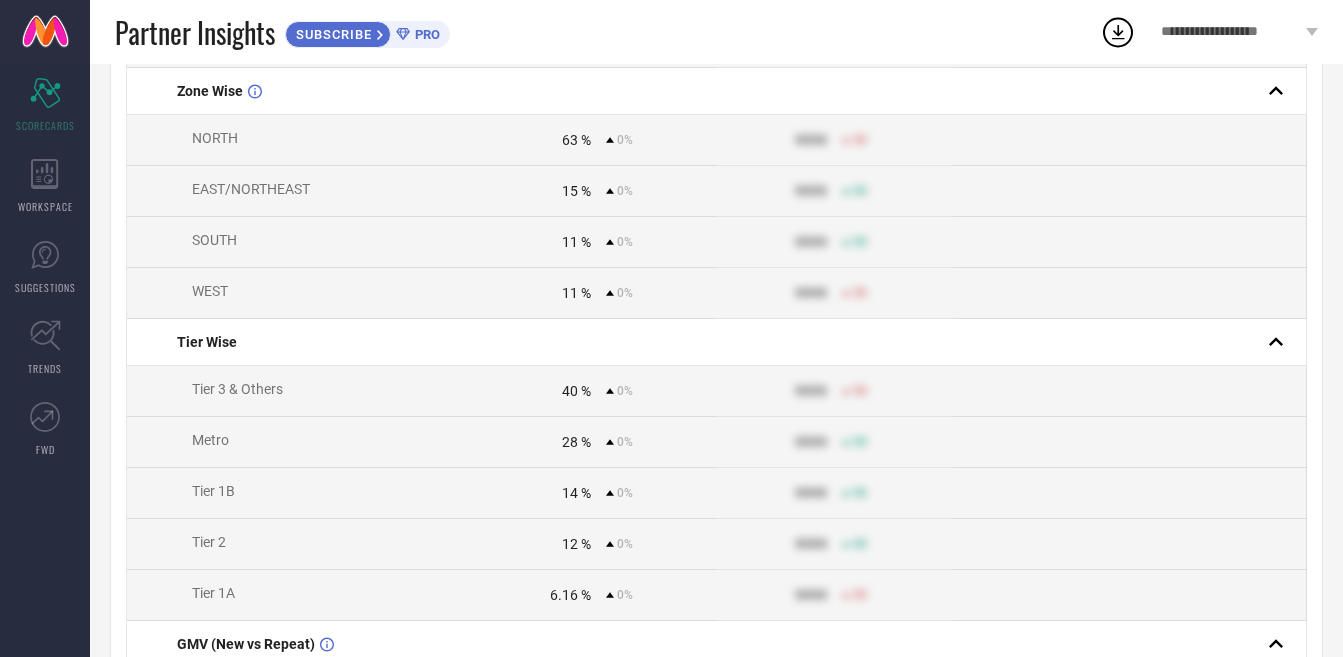 scroll, scrollTop: 53, scrollLeft: 0, axis: vertical 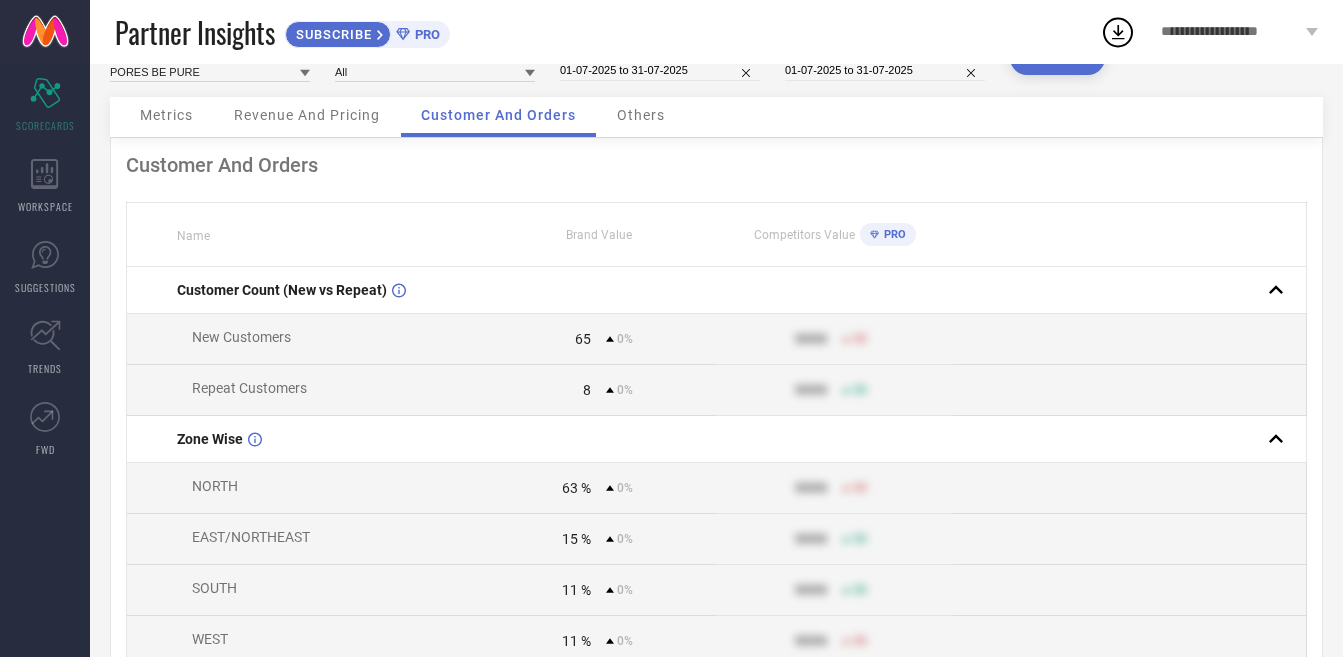 click on "Others" at bounding box center (641, 115) 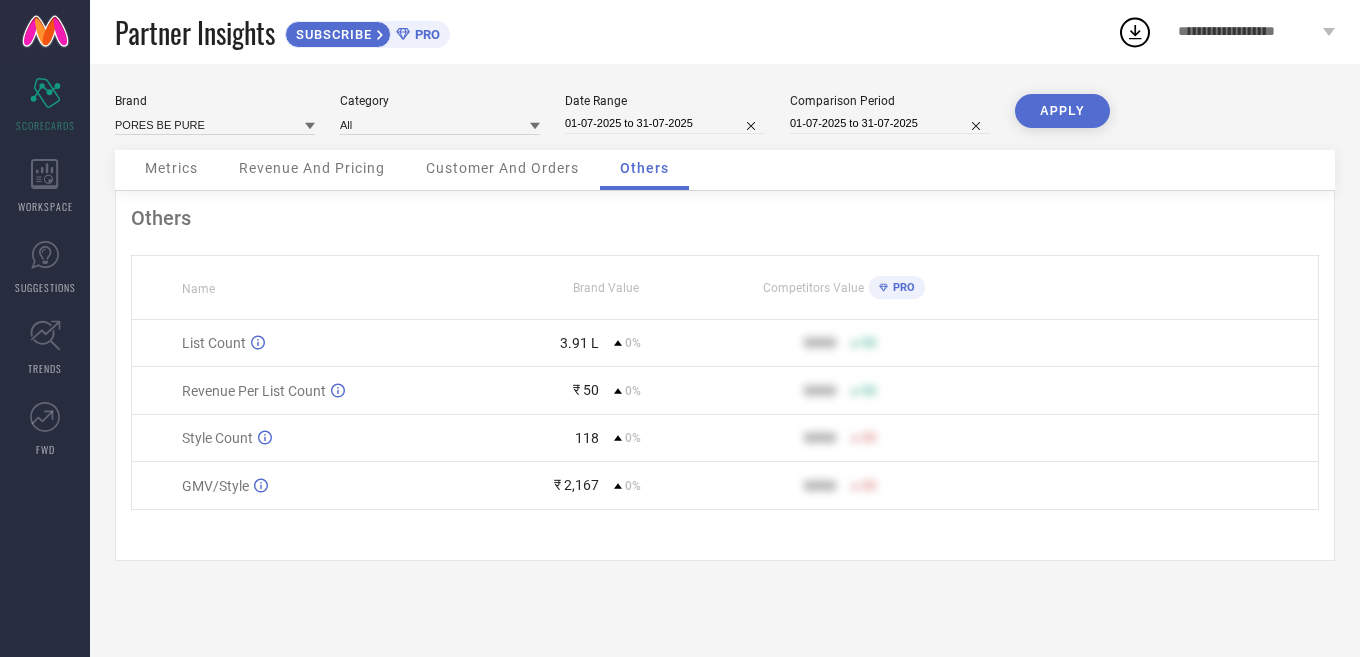 click on "Metrics" at bounding box center [171, 168] 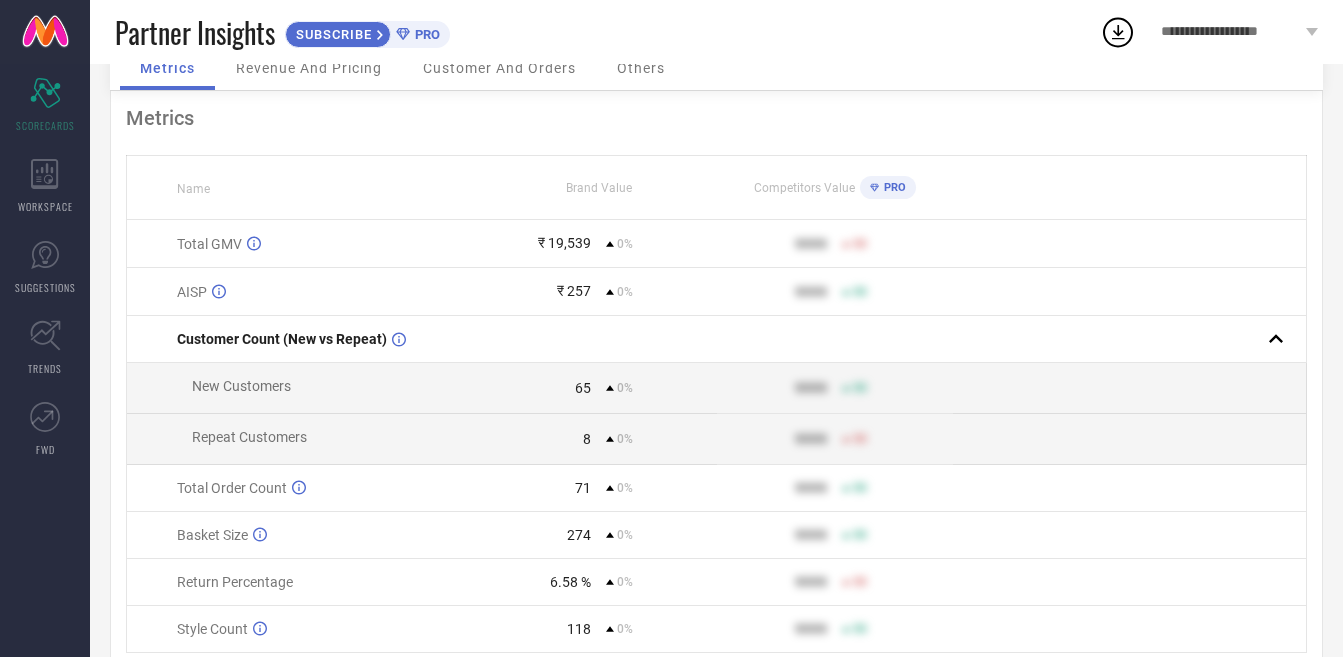 scroll, scrollTop: 0, scrollLeft: 0, axis: both 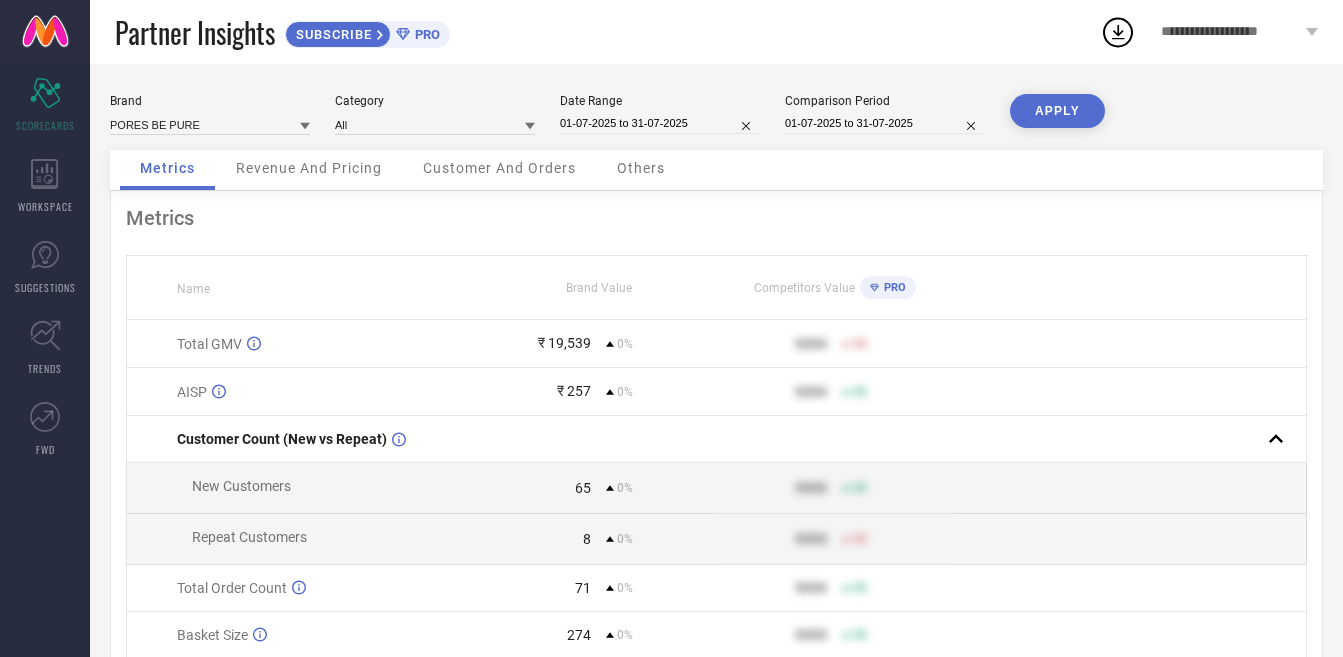 select on "6" 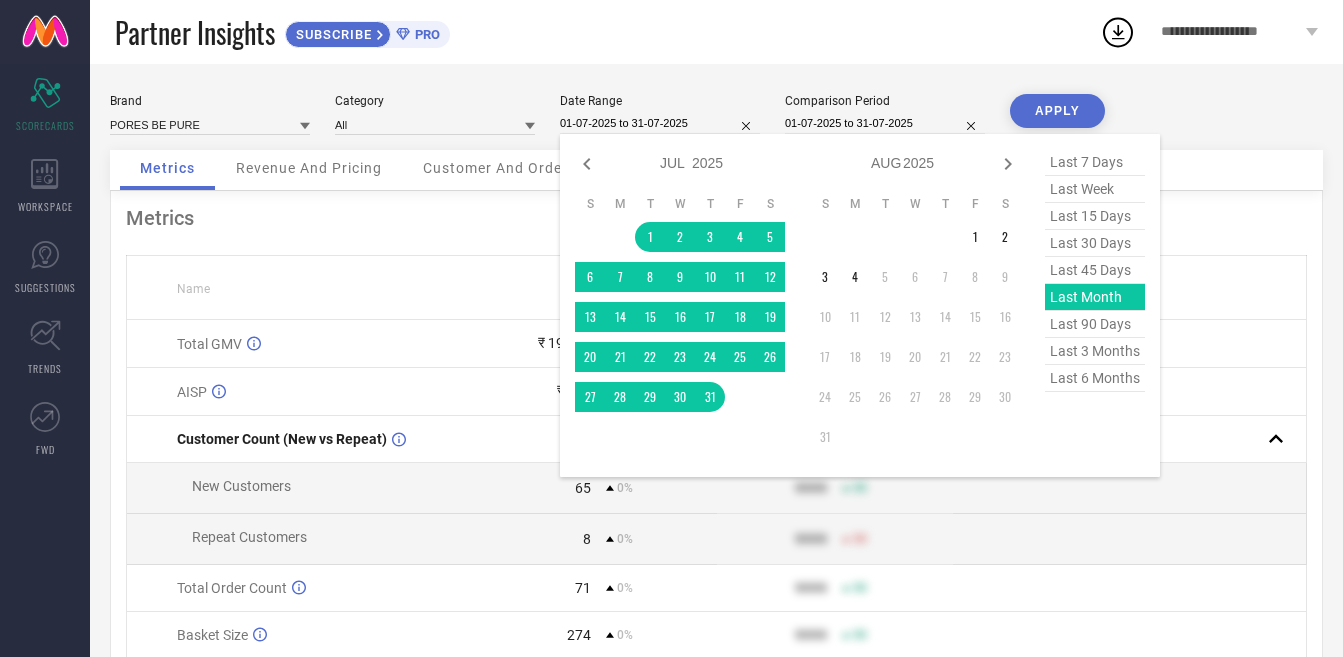 click on "01-07-2025 to 31-07-2025" at bounding box center [660, 123] 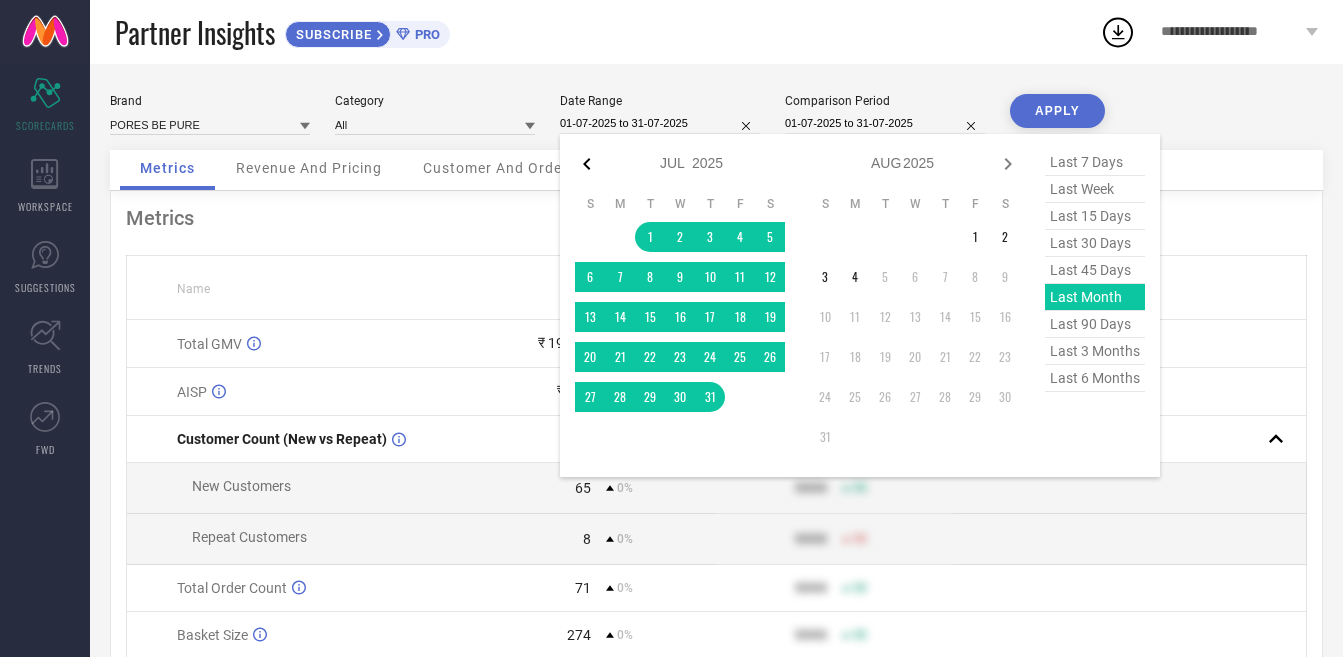 click 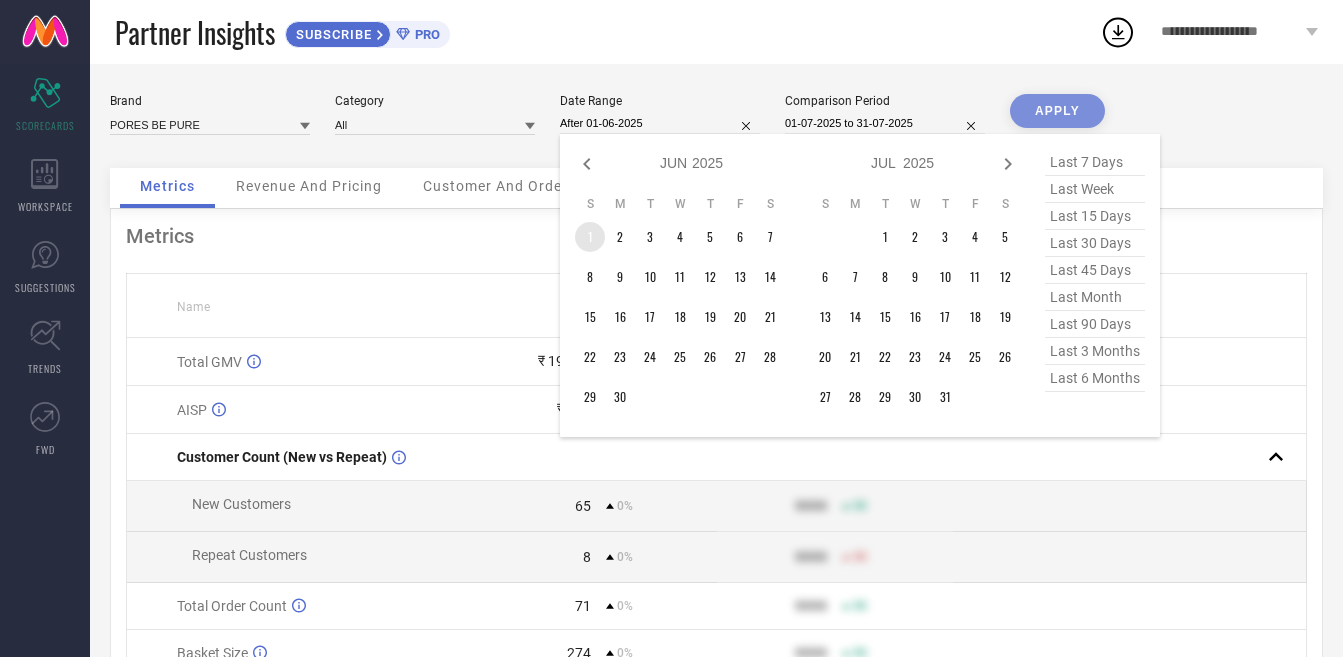 click on "1" at bounding box center [590, 237] 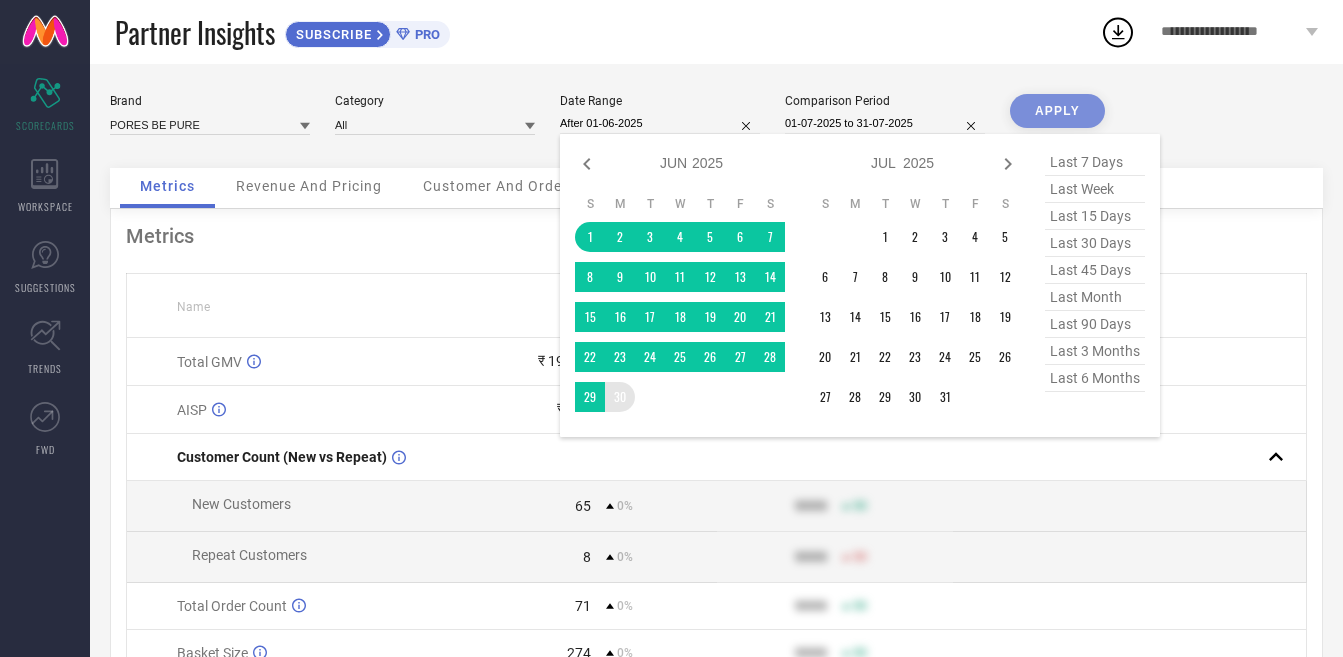 type on "01-06-2025 to 30-06-2025" 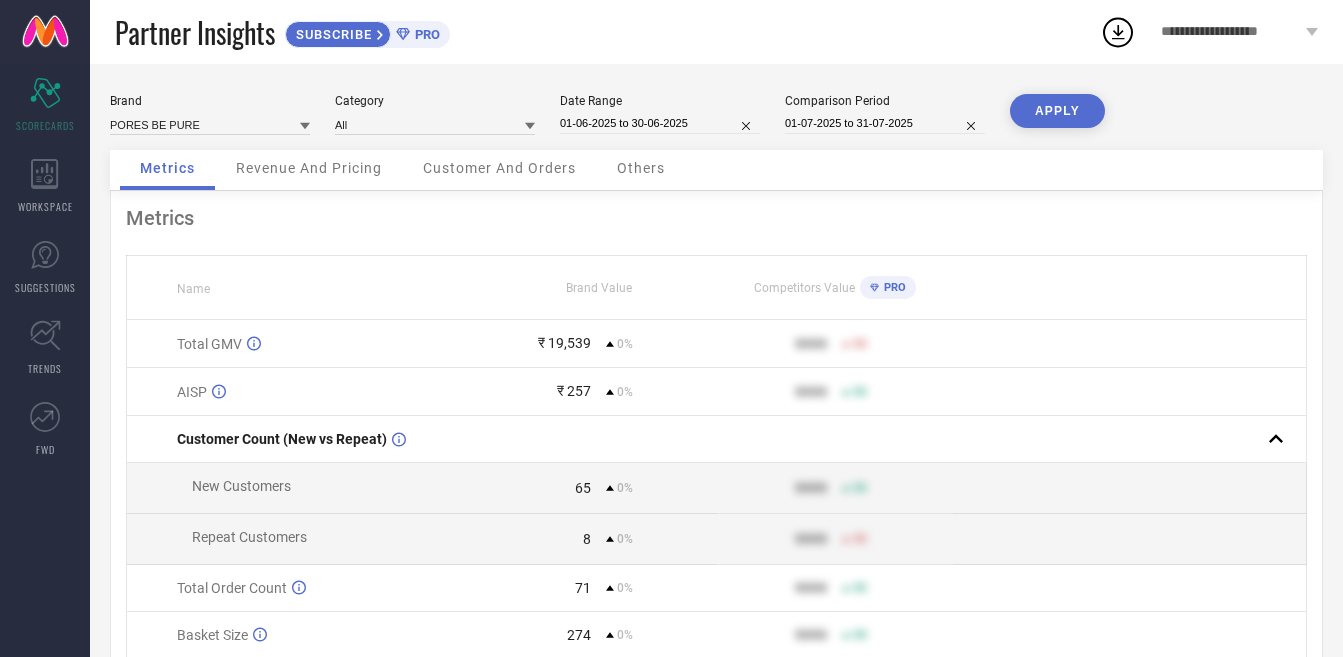 click on "Brand PORES BE PURE Category All Date Range [DATE] to [DATE] Comparison Period [DATE] to [DATE] APPLY Metrics Revenue And Pricing Customer And Orders Others Metrics Name Brand Value   Competitors Value   PRO Total GMV ₹ 19,539   0% 9999   50 AISP ₹ 257   0% 9999   50 Customer Count (New vs Repeat)  New Customers 65   0% 9999   50 Repeat Customers 8   0% 9999   50 Total Order Count  71   0% 9999   50 Basket Size  274   0% 9999   50 Return Percentage  6.58 %   0% 9999   50 Style Count  118   0% 9999   50" at bounding box center (716, 449) 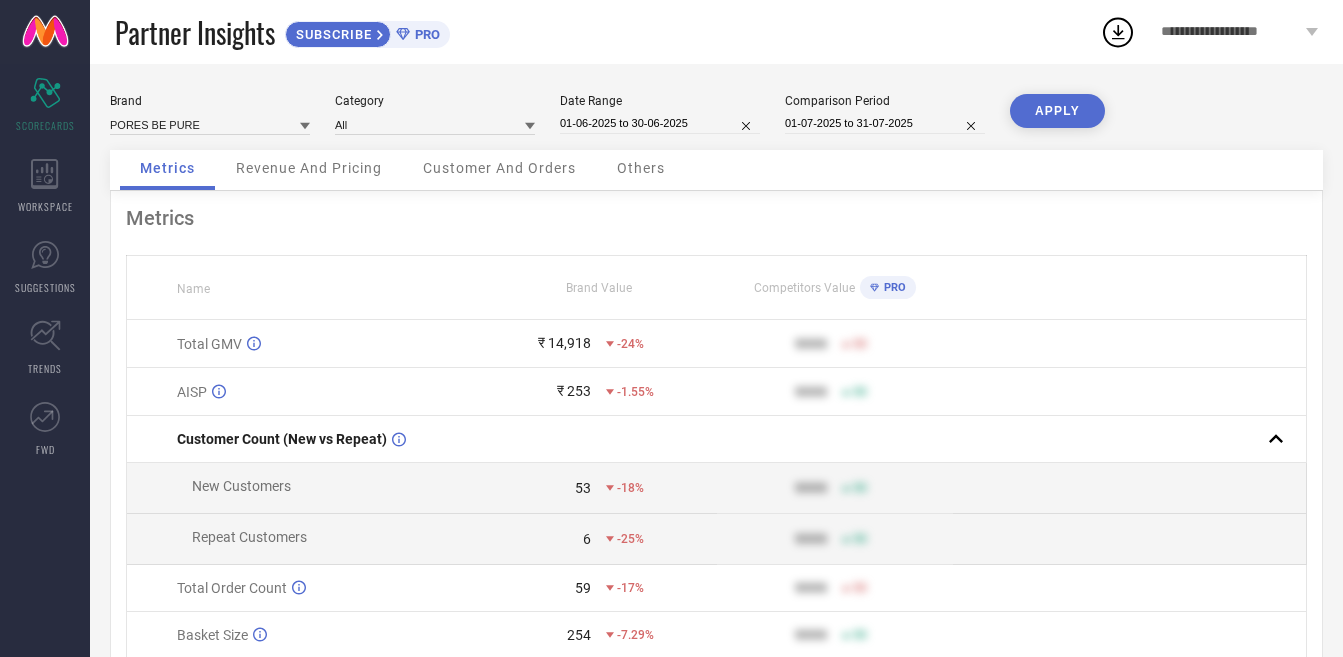 type 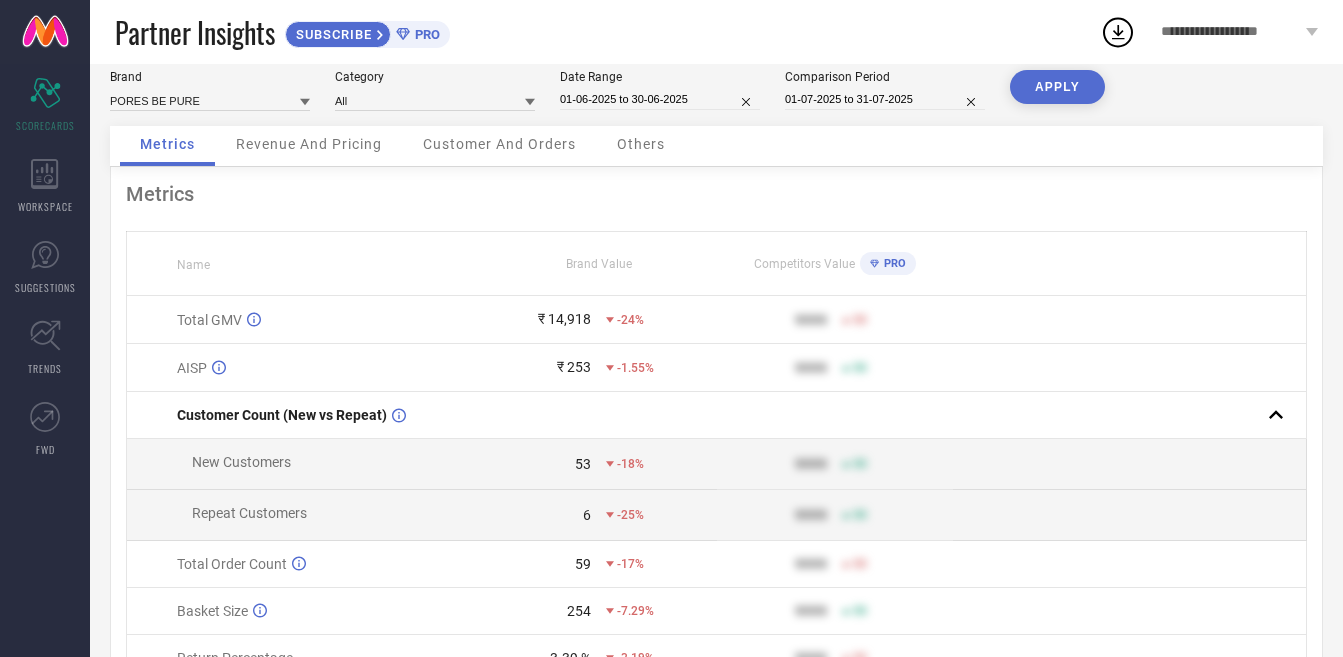 scroll, scrollTop: 0, scrollLeft: 0, axis: both 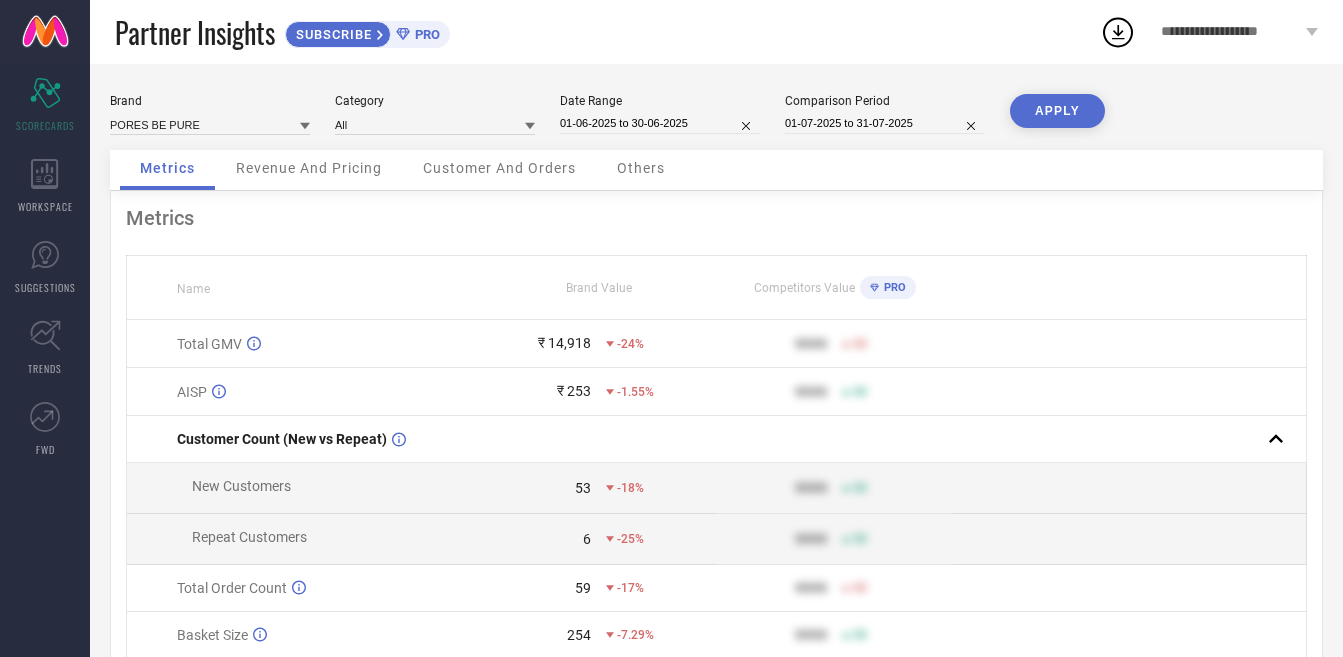 click on "01-06-2025 to 30-06-2025" at bounding box center [660, 123] 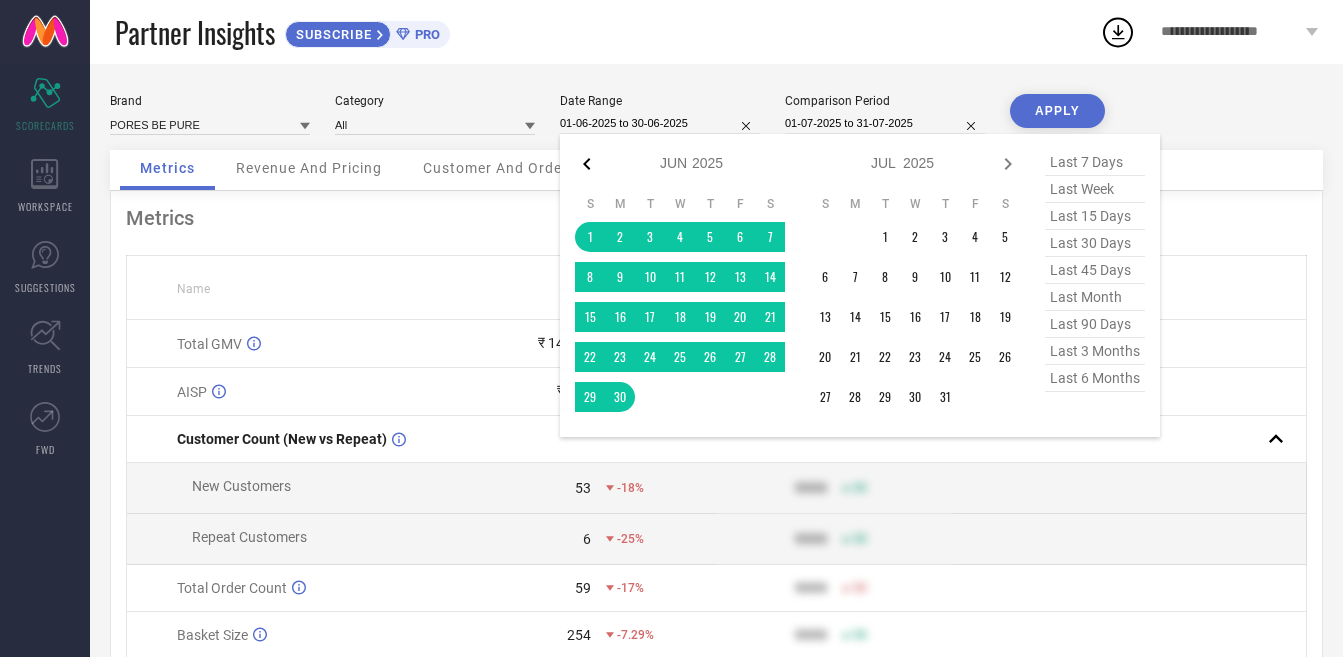 click 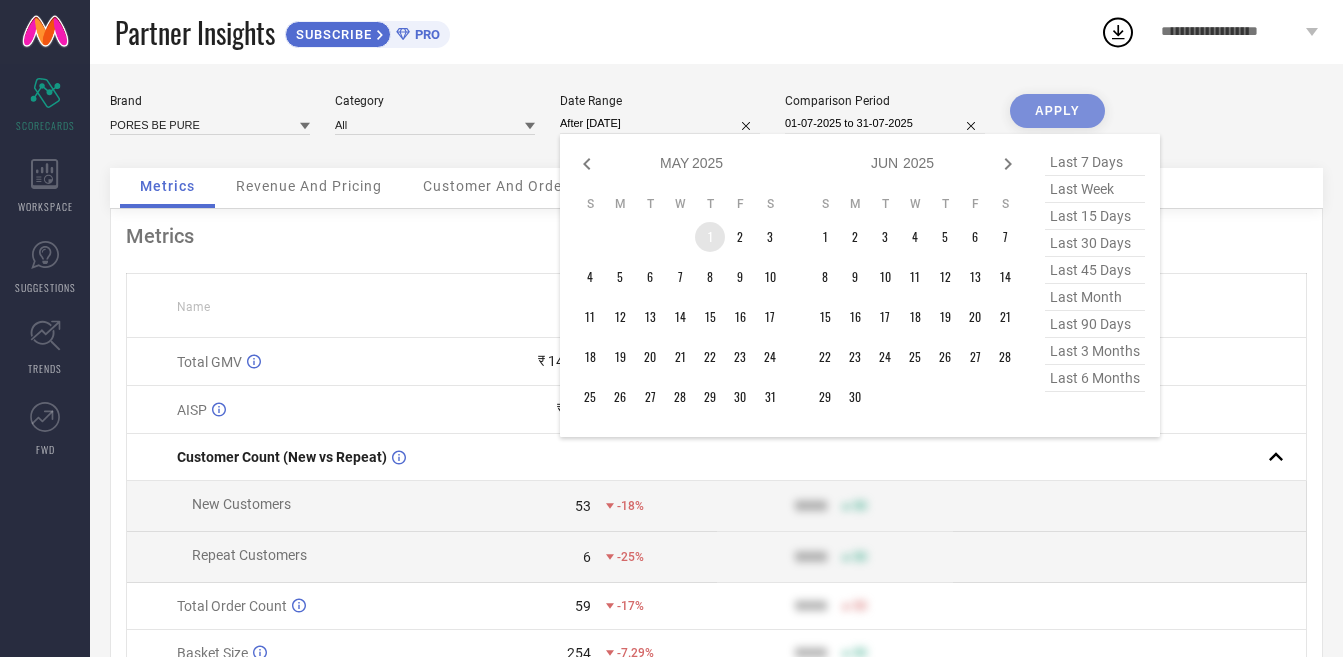click on "1" at bounding box center [710, 237] 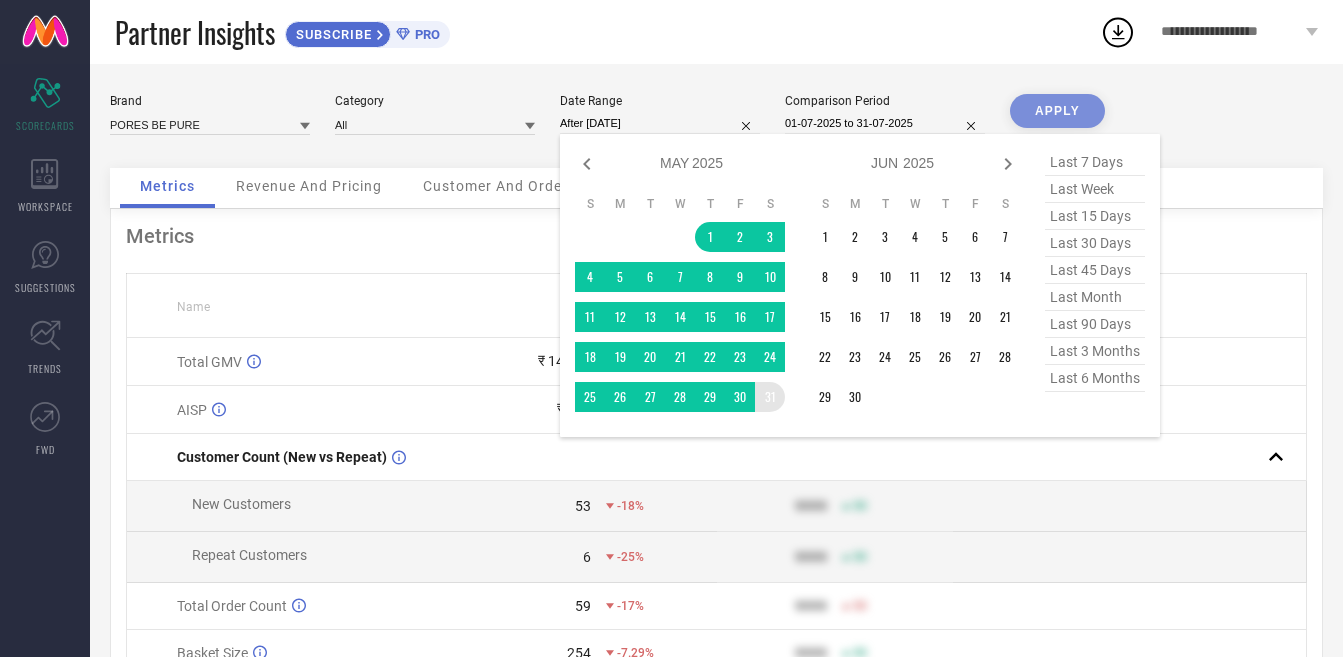 type on "01-05-2025 to 31-05-2025" 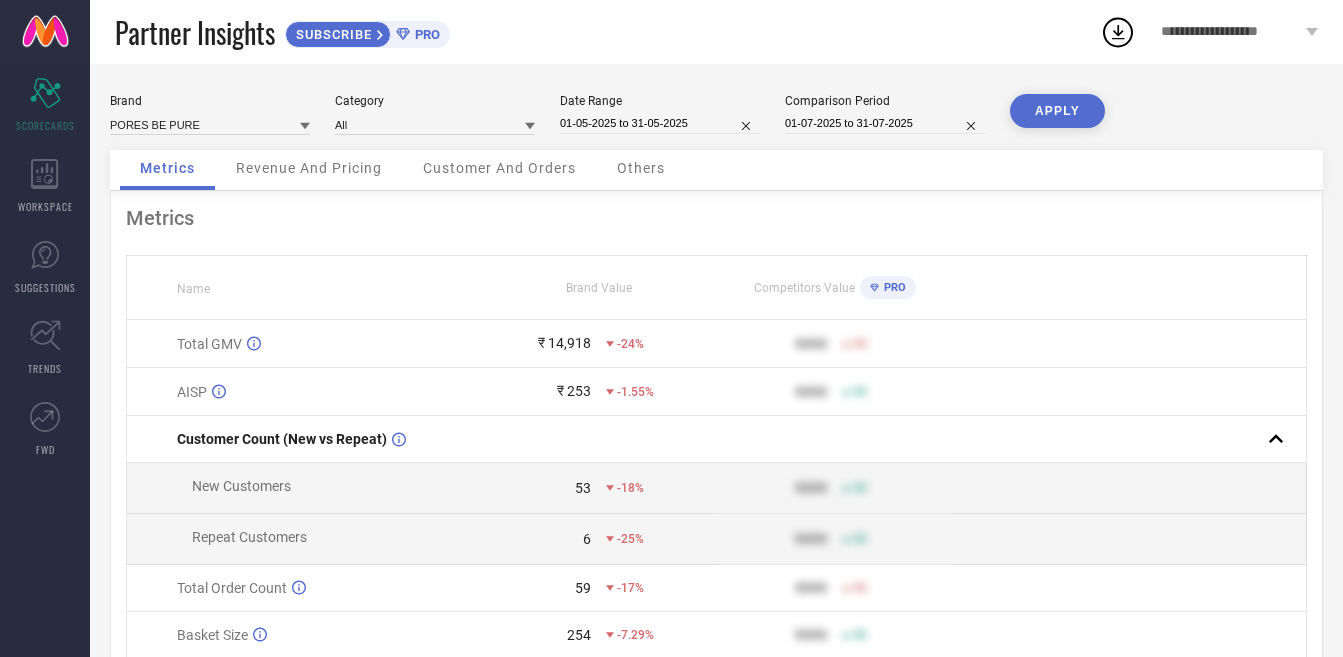 click on "APPLY" at bounding box center [1057, 111] 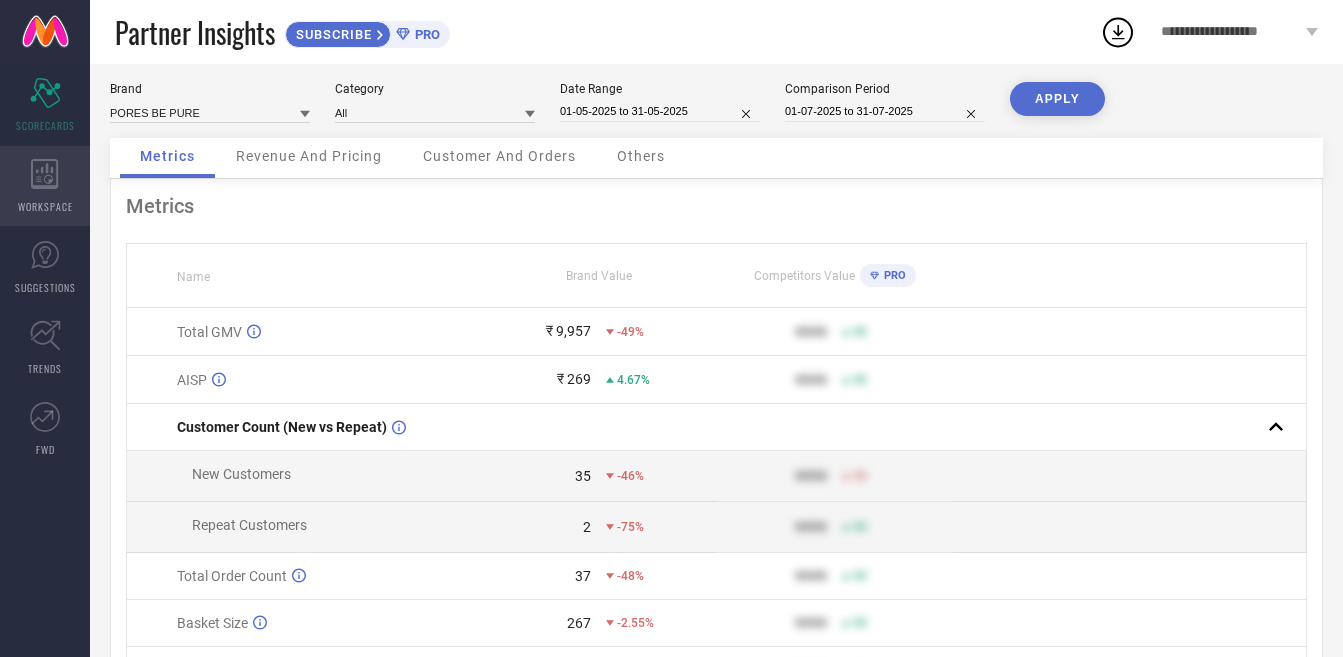 scroll, scrollTop: 0, scrollLeft: 0, axis: both 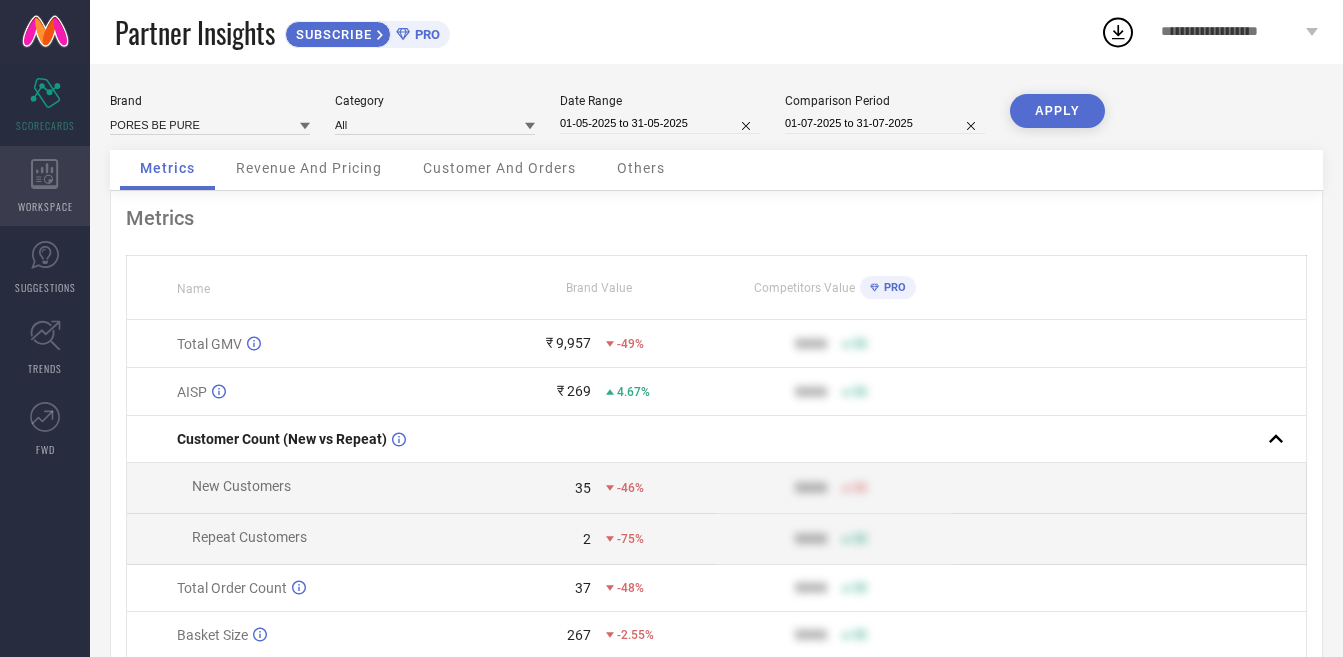 click on "WORKSPACE" at bounding box center (45, 186) 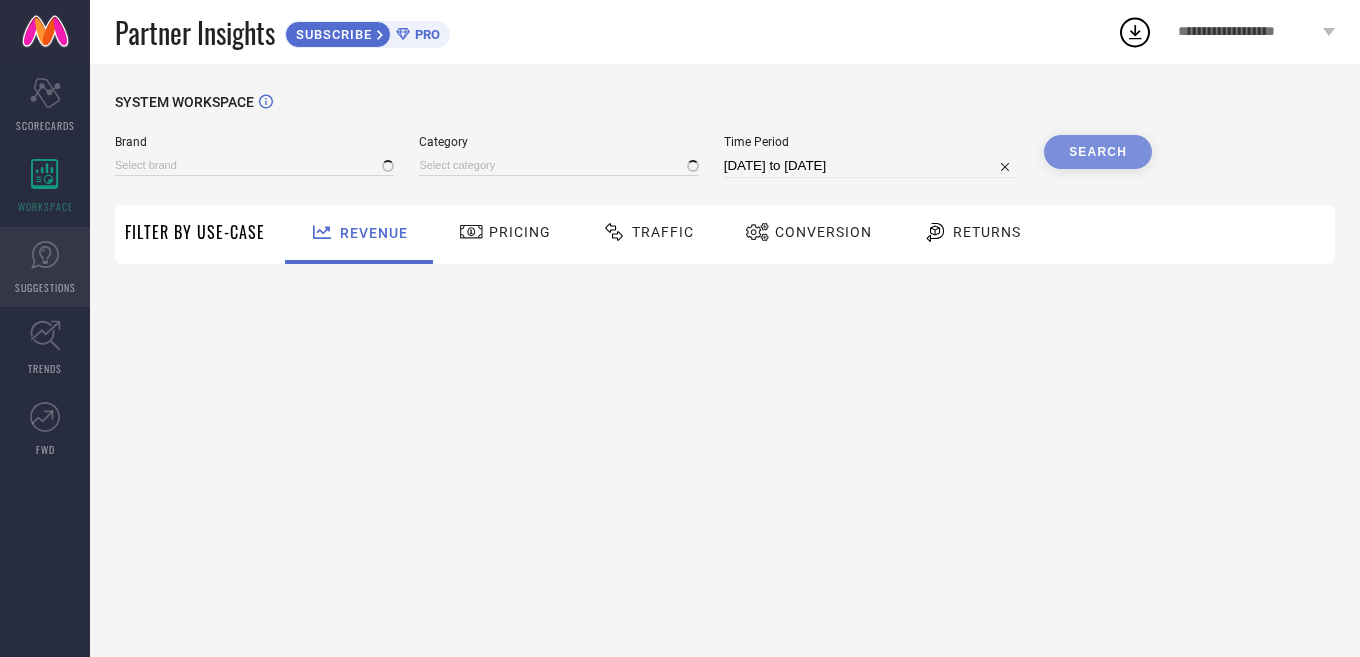 type on "PORES BE PURE" 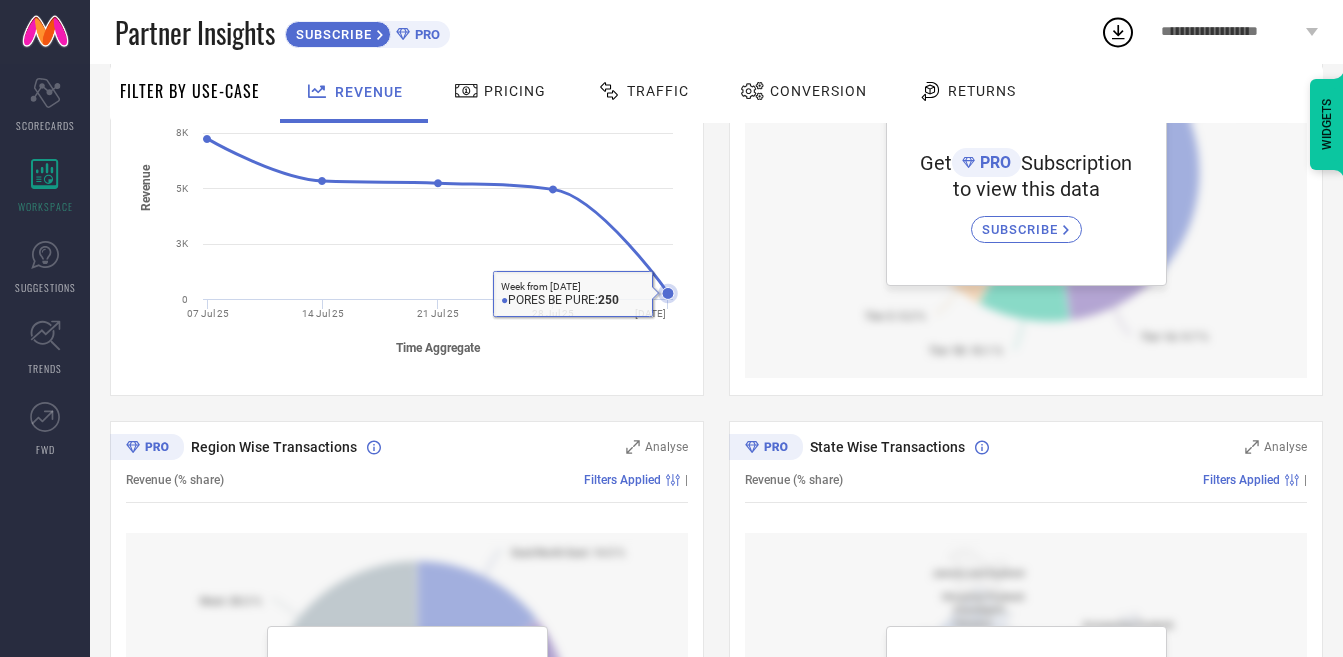 scroll, scrollTop: 400, scrollLeft: 0, axis: vertical 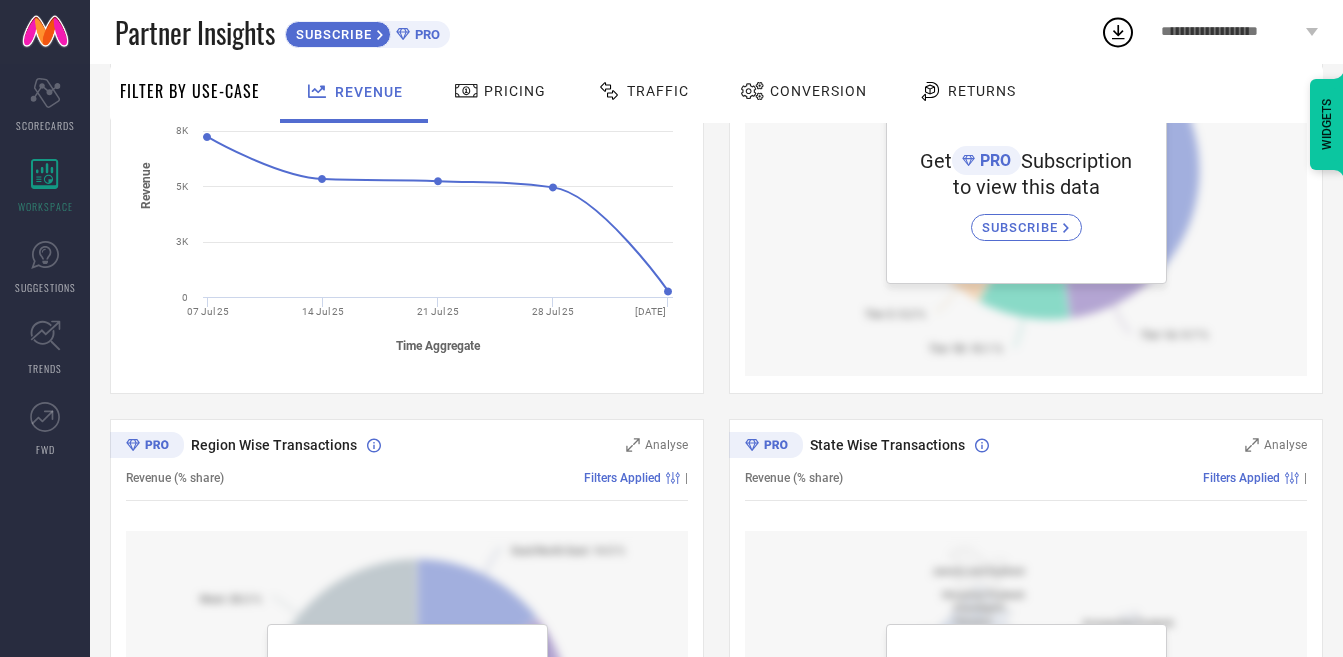 click on "SUBSCRIBE" at bounding box center (1022, 227) 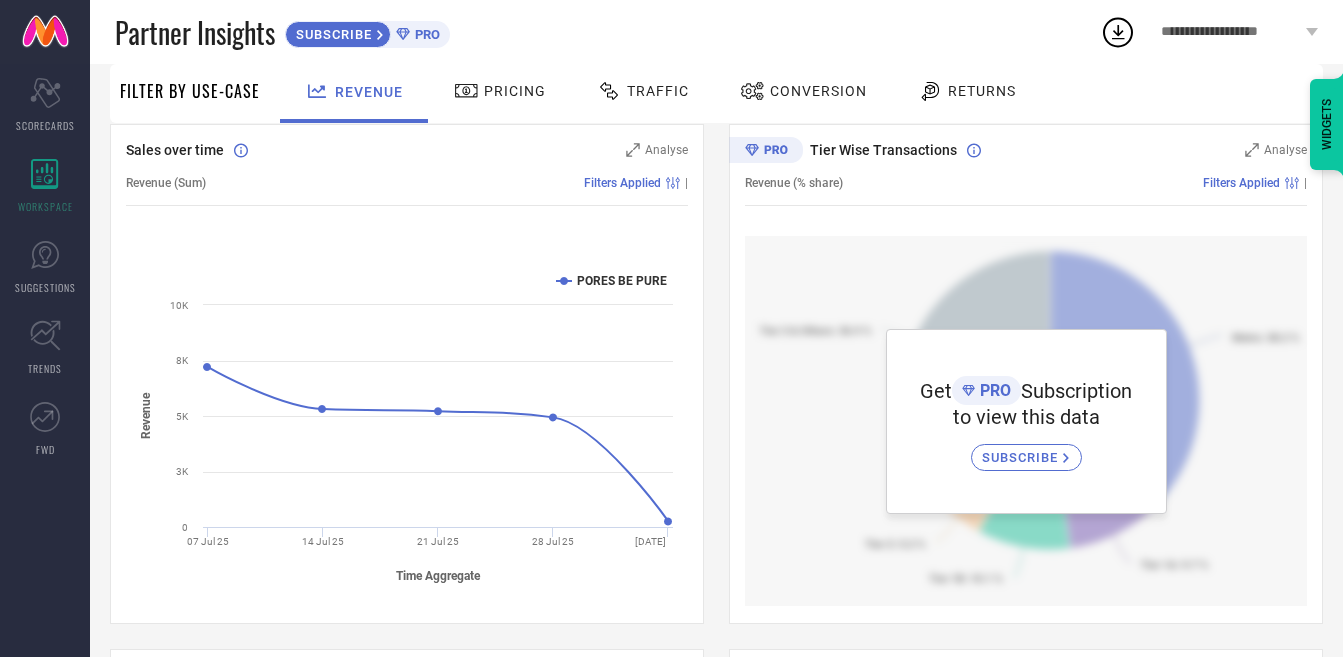scroll, scrollTop: 93, scrollLeft: 0, axis: vertical 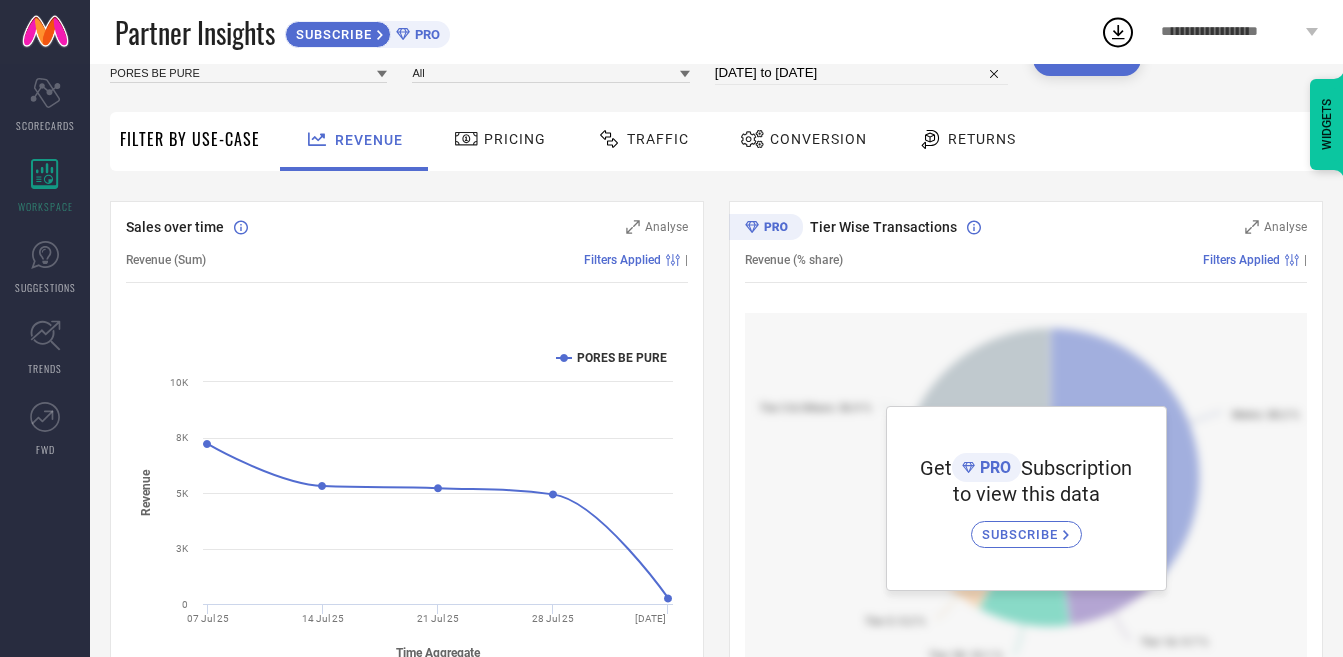 click on "Pricing" at bounding box center (500, 139) 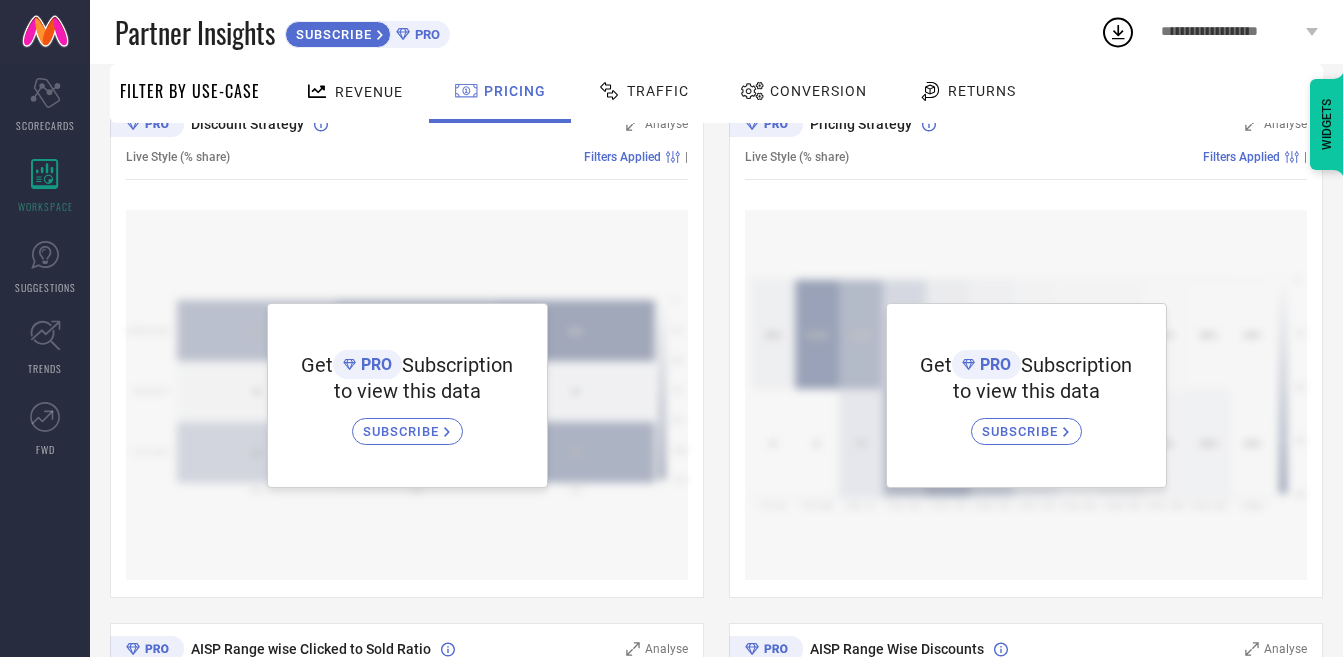 scroll, scrollTop: 200, scrollLeft: 0, axis: vertical 